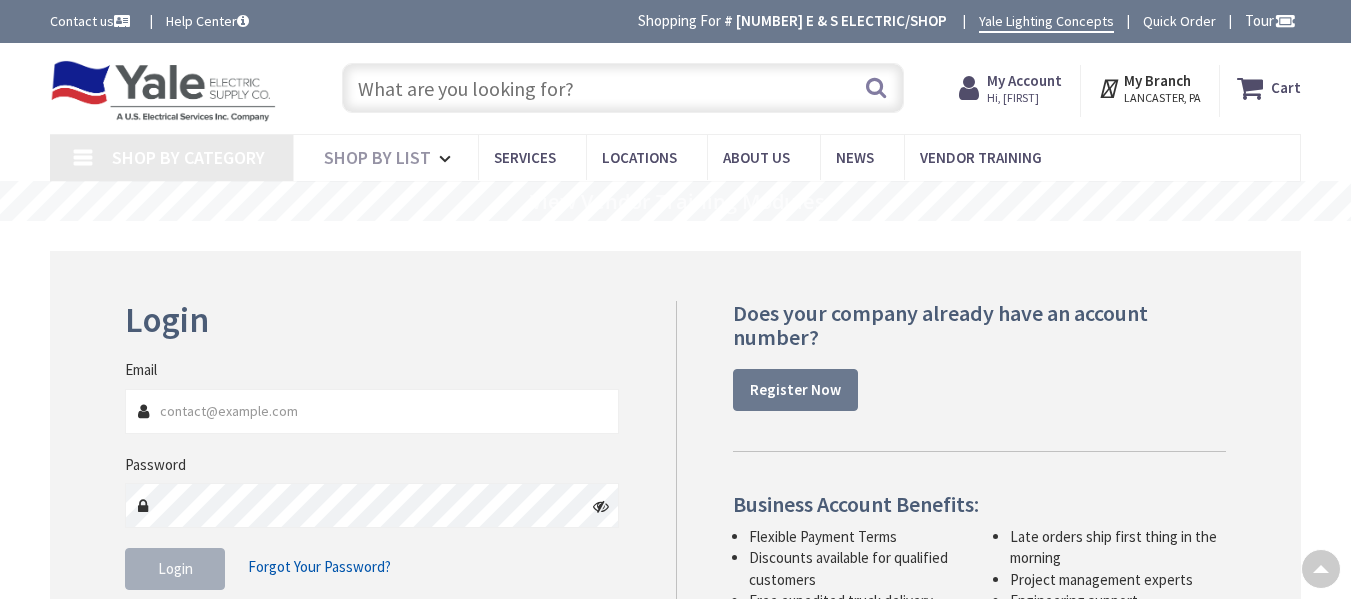 scroll, scrollTop: 125, scrollLeft: 0, axis: vertical 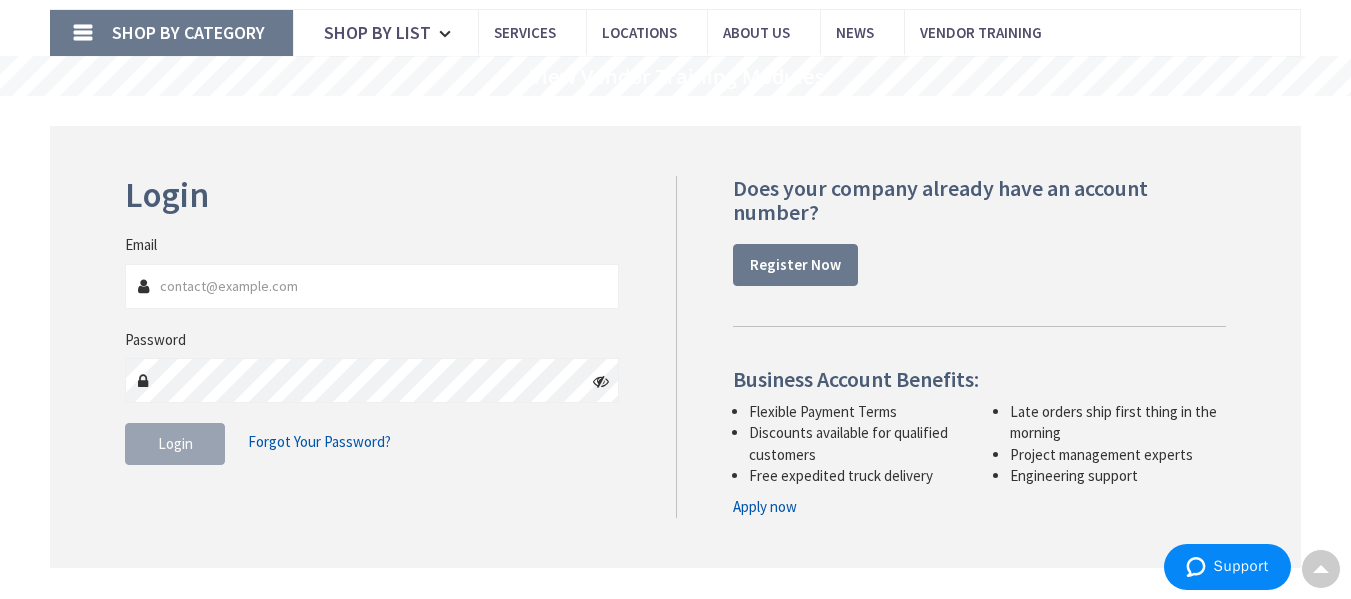 type on "[EMAIL]" 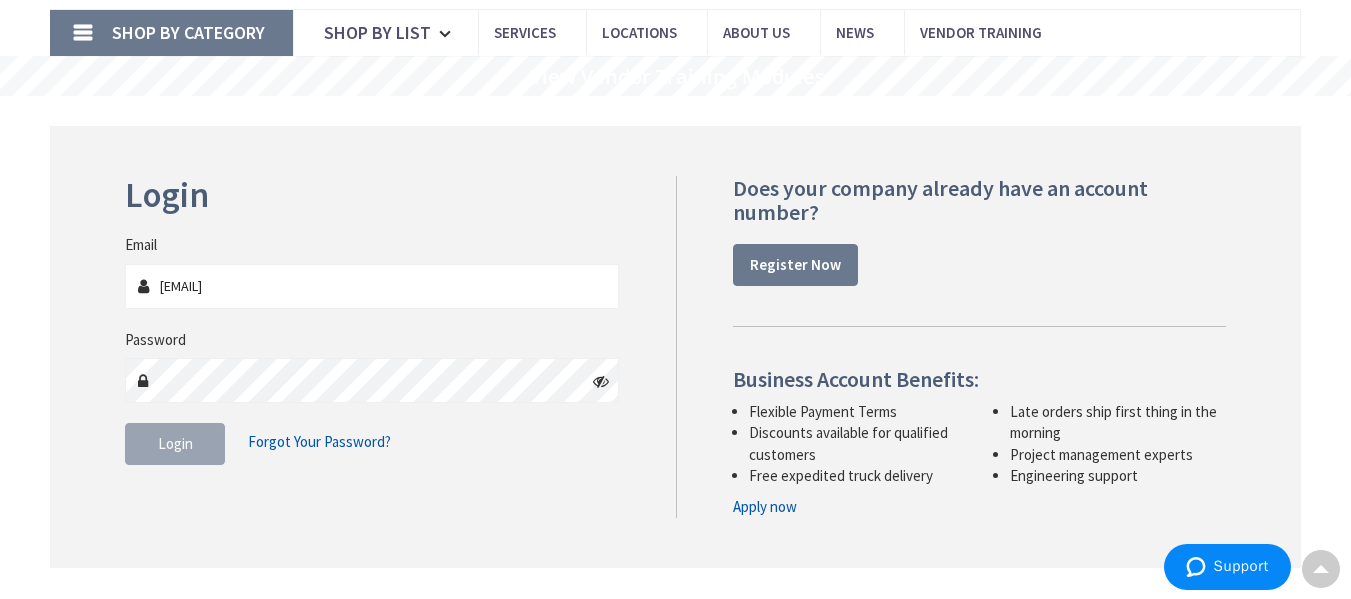 click on "Login
Invalid login or password
Email
jeff@eandselectricinc.com
Password
Login
Forgot Your Password?" at bounding box center [675, 347] 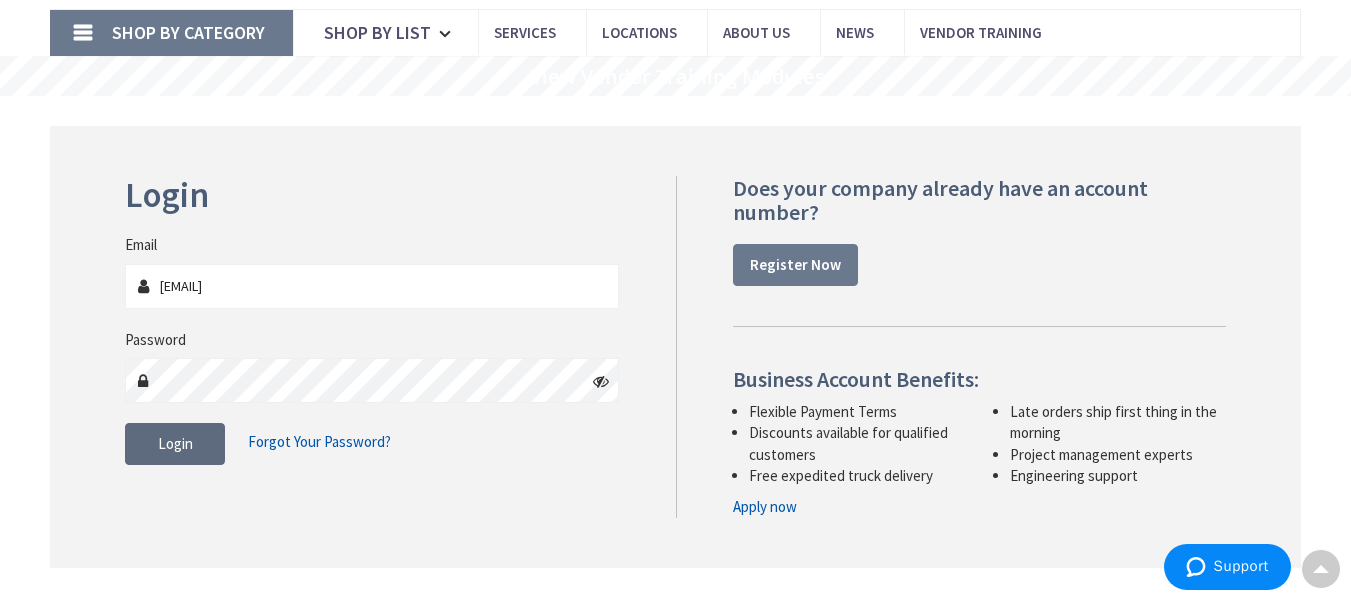 click on "Login" at bounding box center [175, 444] 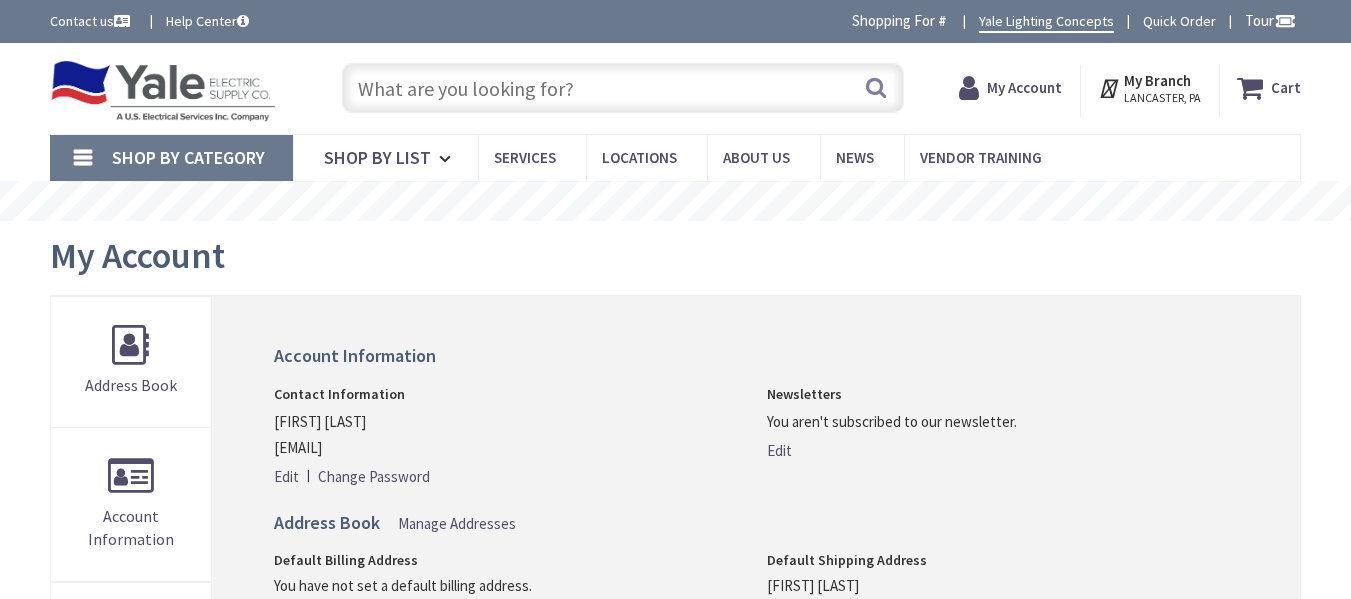 scroll, scrollTop: 0, scrollLeft: 0, axis: both 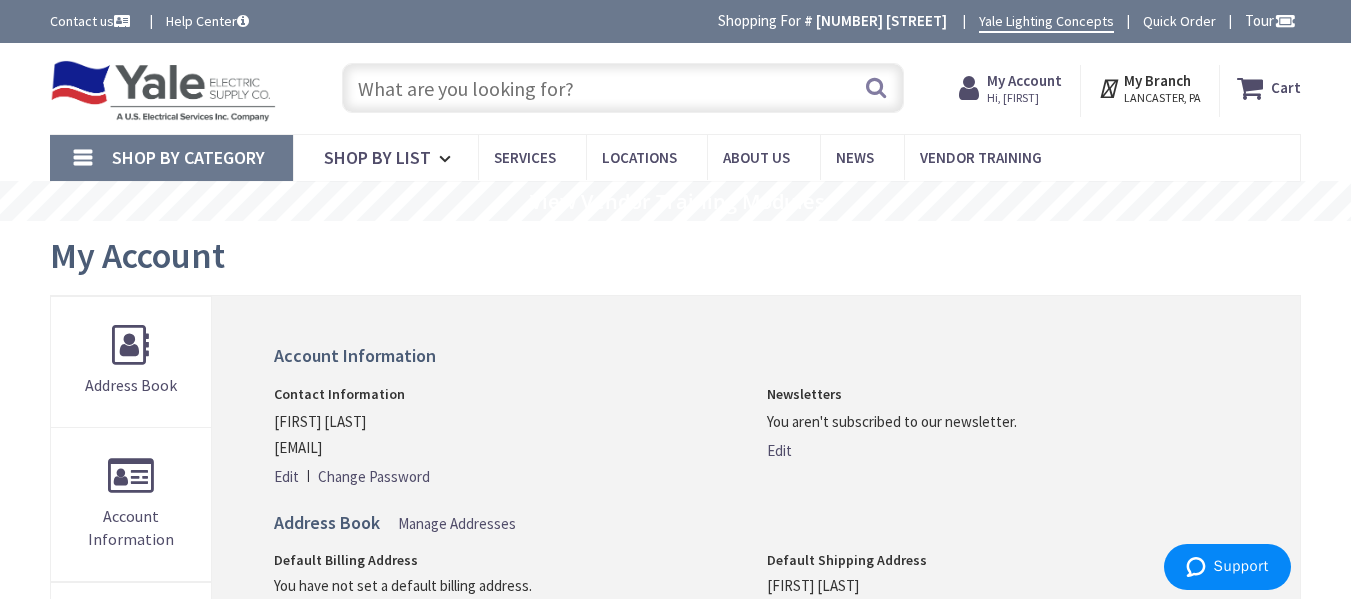 click at bounding box center [623, 88] 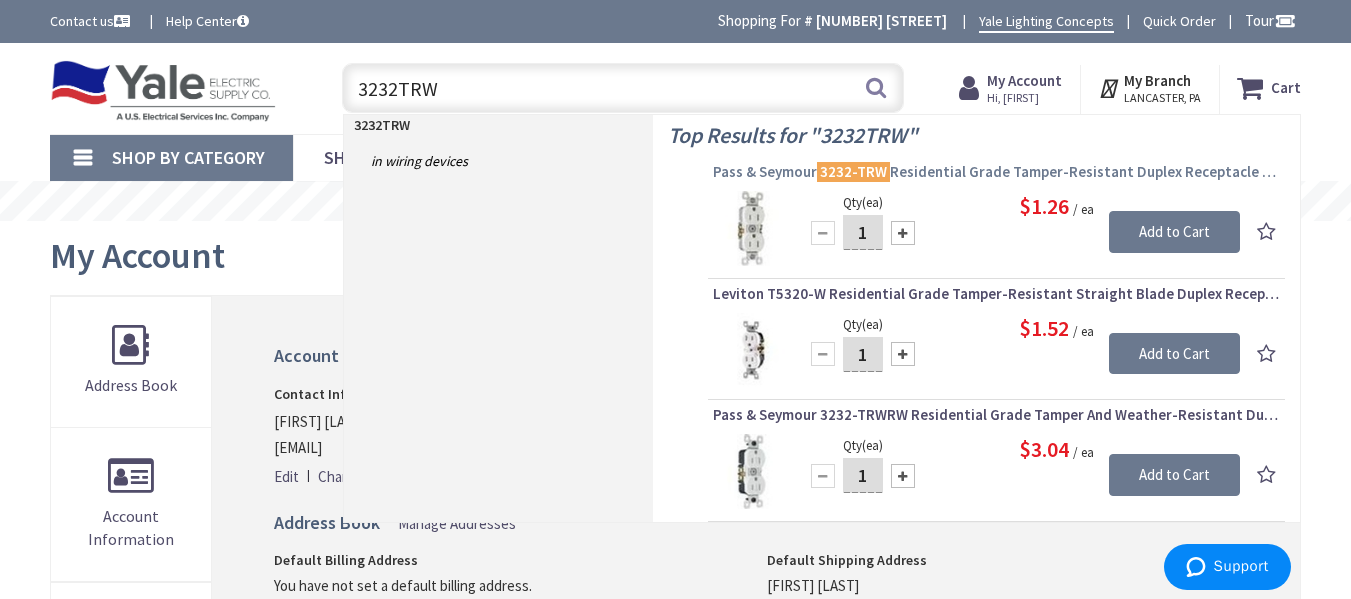 type on "3232TRW" 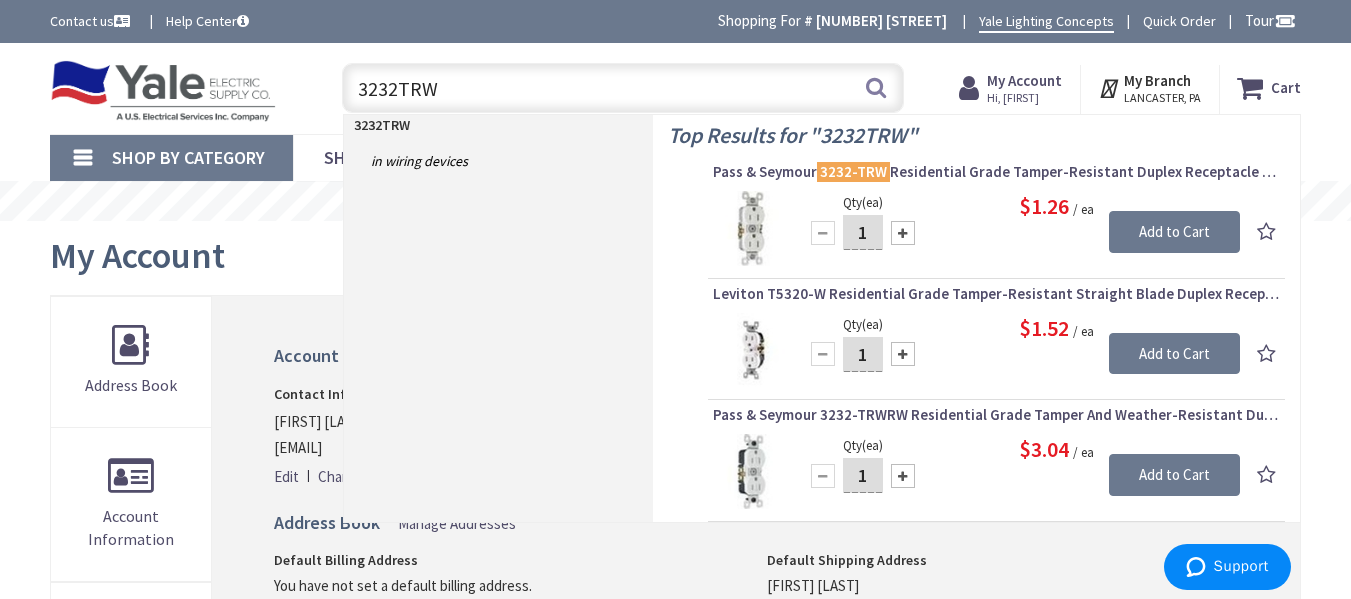 click on "Pass & Seymour  3232-TRW  Residential Grade Tamper-Resistant Duplex Receptacle 15-Amp 125-Volt AC NEMA 5-15R Self Grounding White TradeMaster®" at bounding box center (996, 172) 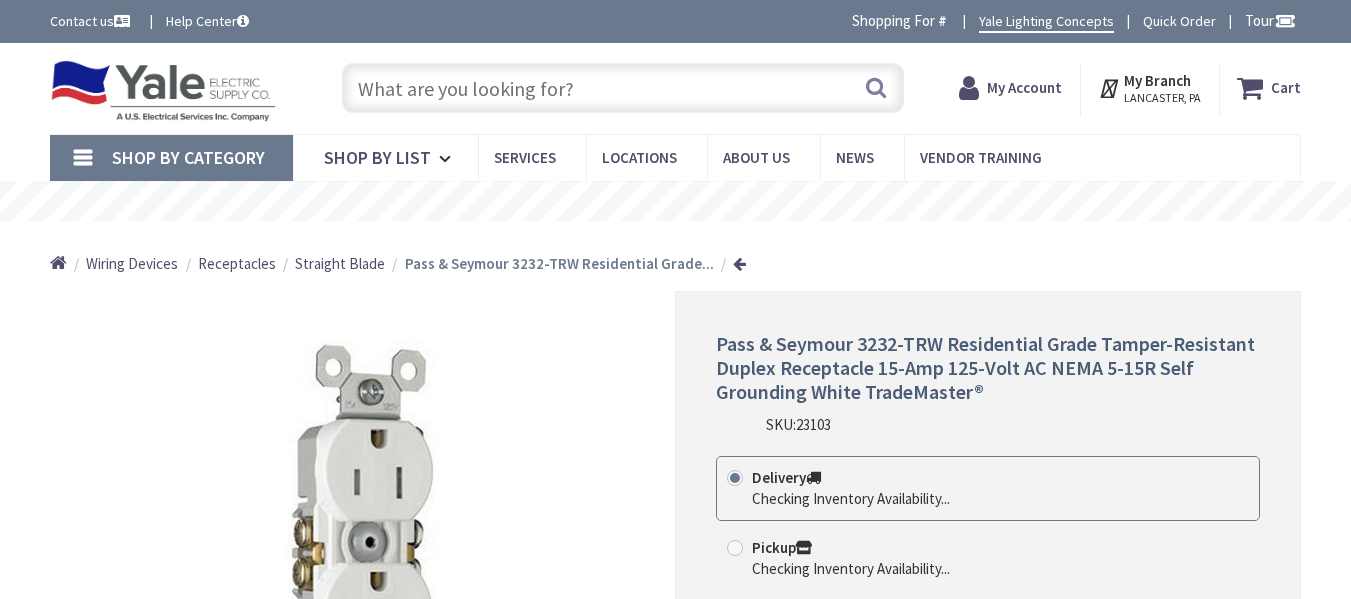 scroll, scrollTop: 100, scrollLeft: 0, axis: vertical 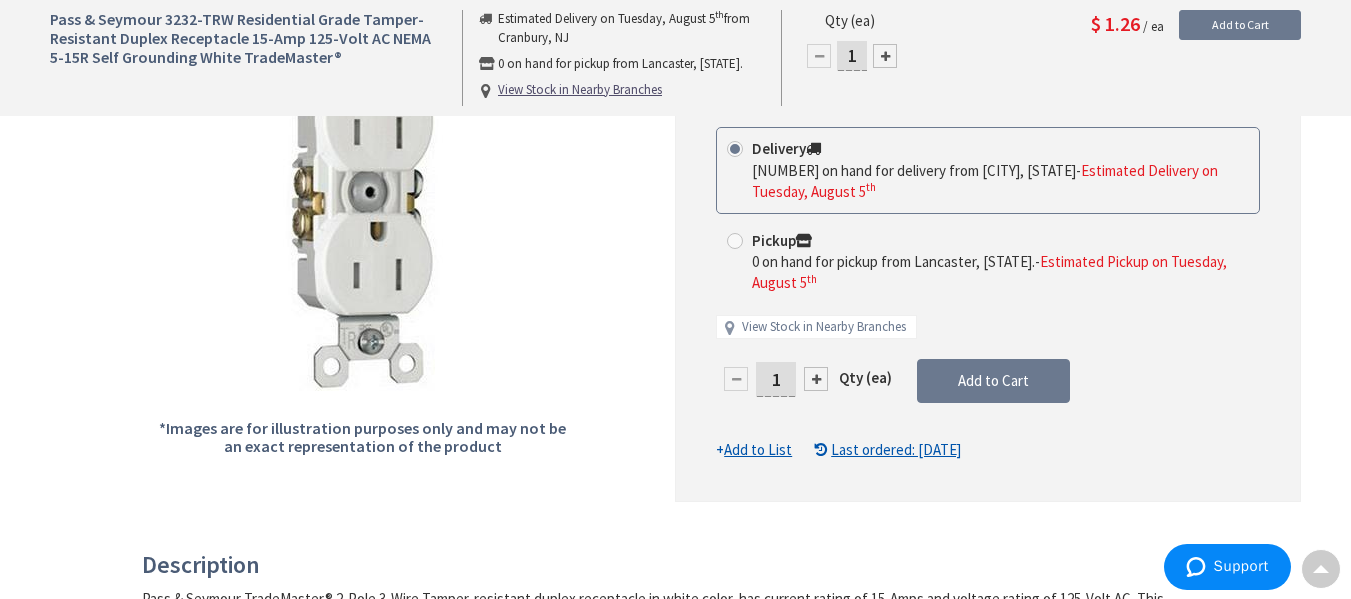 click on "1" at bounding box center [776, 379] 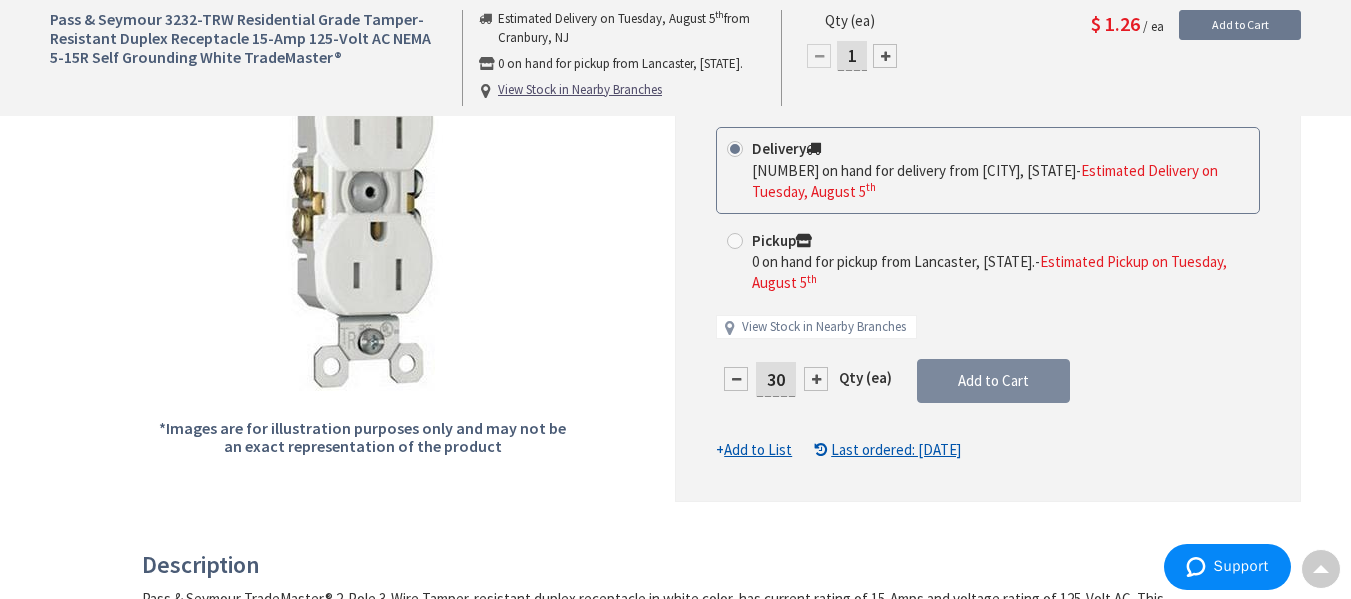 type on "30" 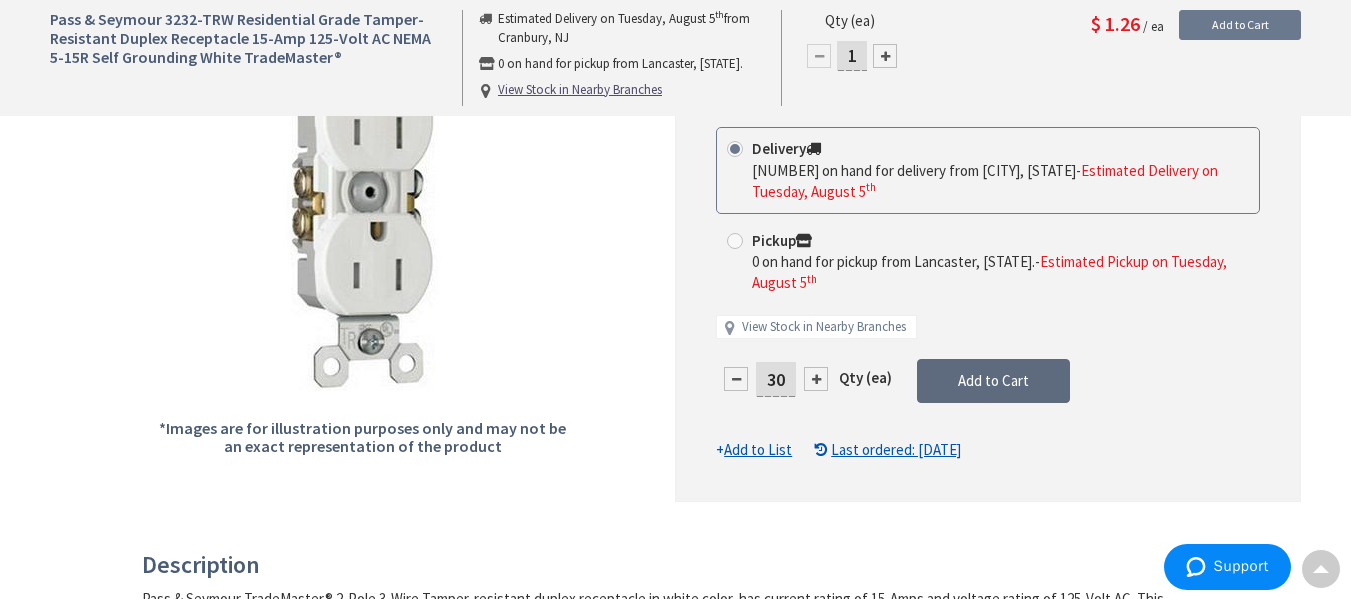 type on "30" 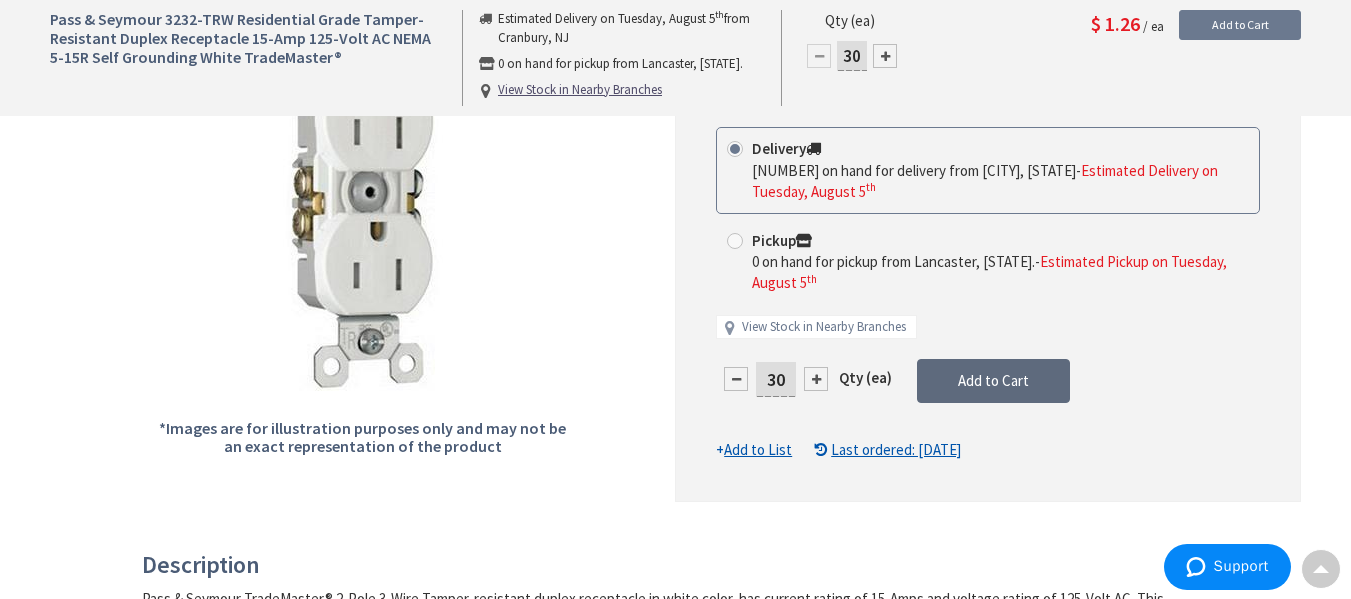 click on "This product is Discontinued
Delivery
11760 on hand for delivery from Cranbury, NJ
-  Estimated Delivery on Tuesday, August 5 th
Pickup
0 on hand for pickup from Lancaster, PA.
-  Estimated Pickup on Tuesday, August 5 th
View Stock in Nearby Branches
30 Qty (ea)" at bounding box center (988, 294) 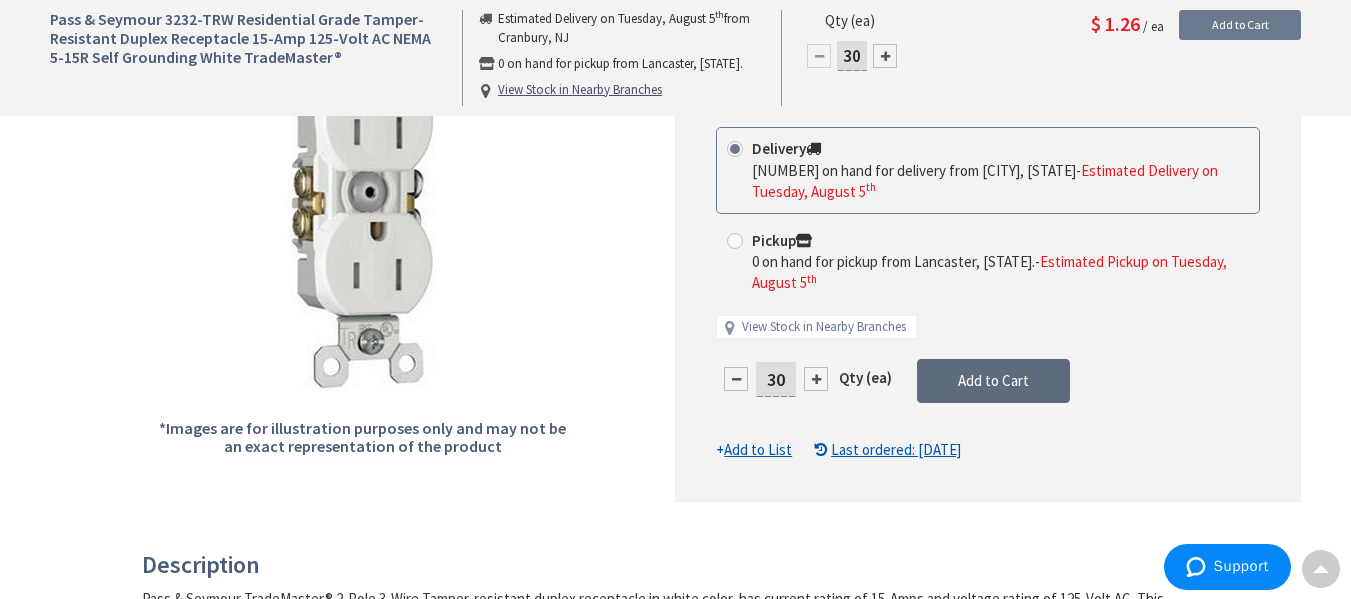 click on "Add to Cart" at bounding box center [993, 380] 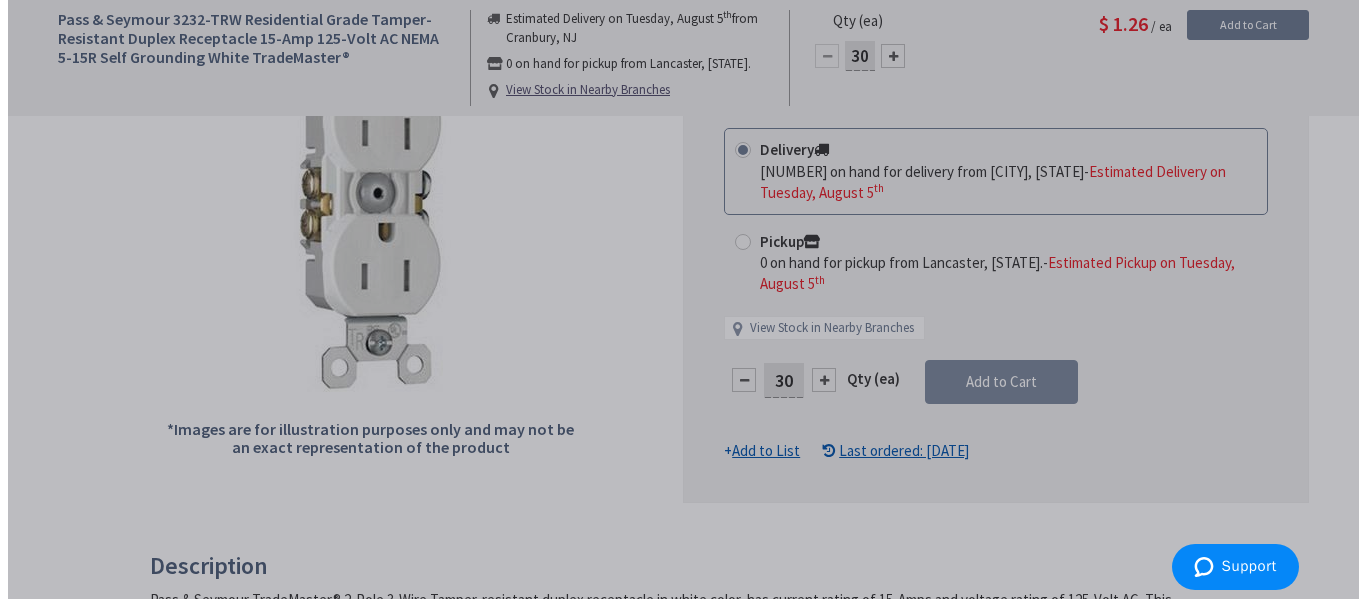 scroll, scrollTop: 350, scrollLeft: 0, axis: vertical 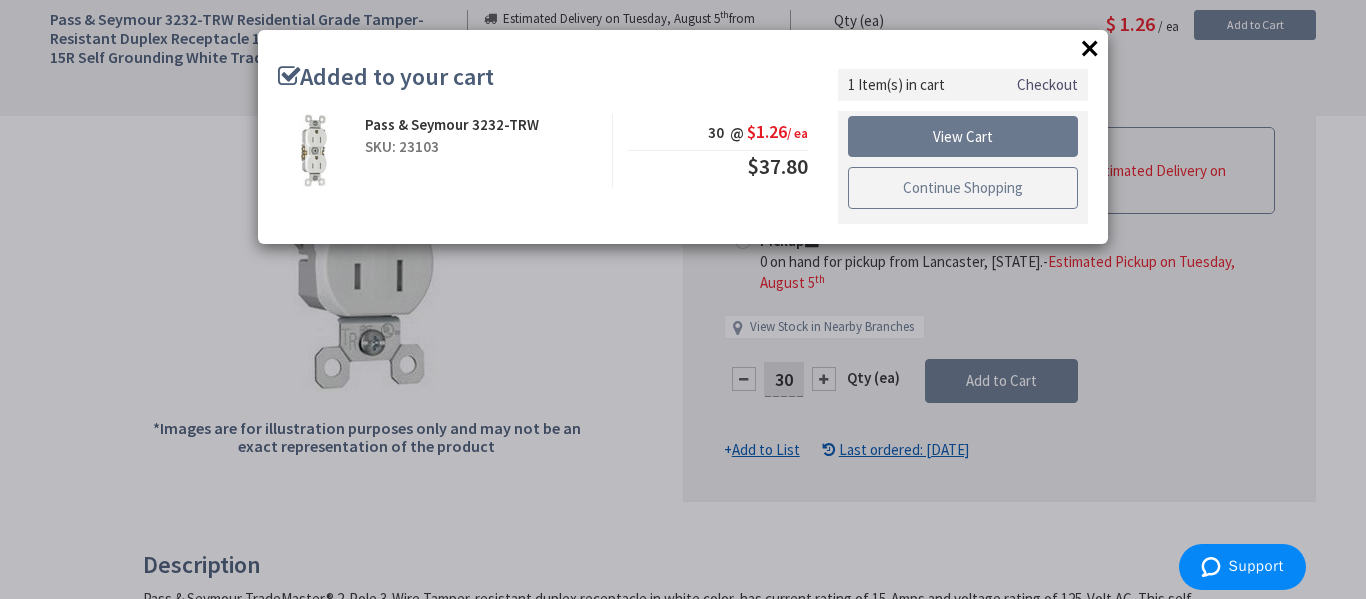 click on "Continue Shopping" at bounding box center [963, 188] 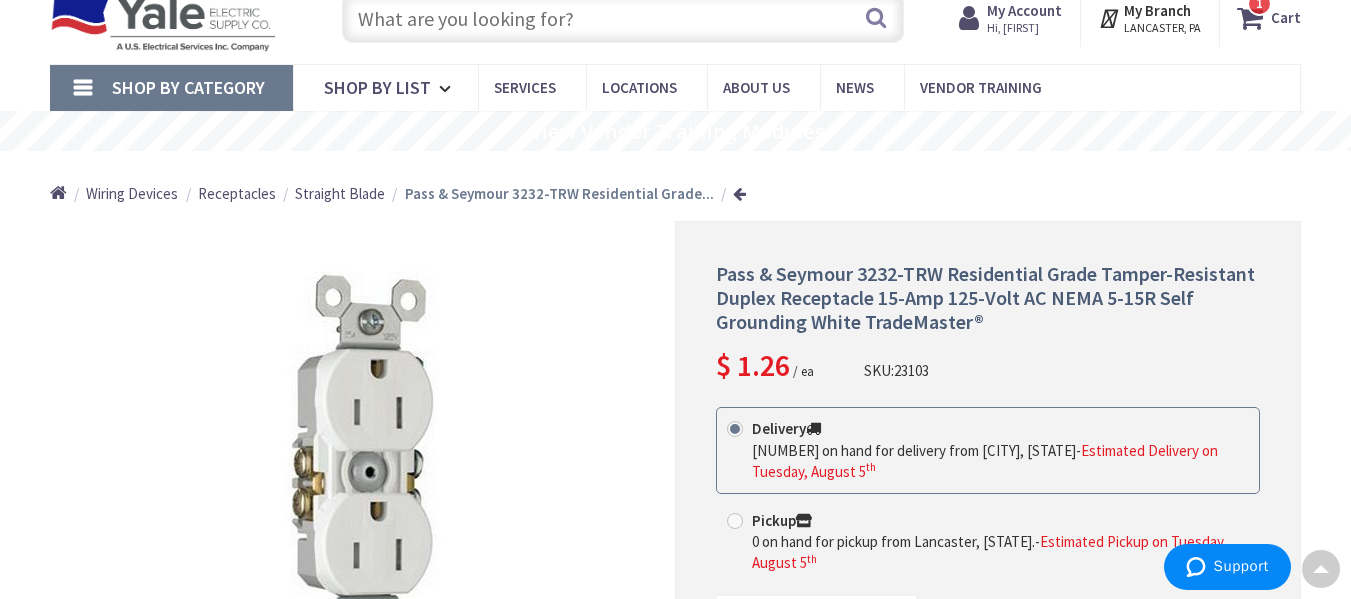 scroll, scrollTop: 0, scrollLeft: 0, axis: both 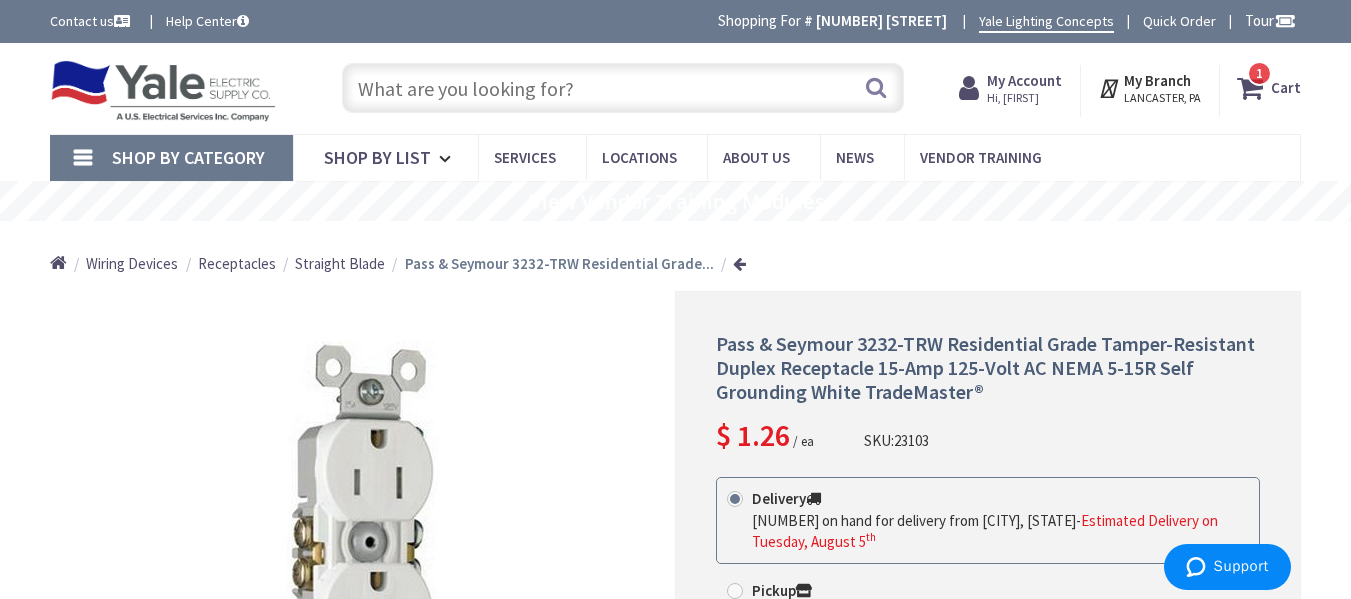 click at bounding box center [623, 88] 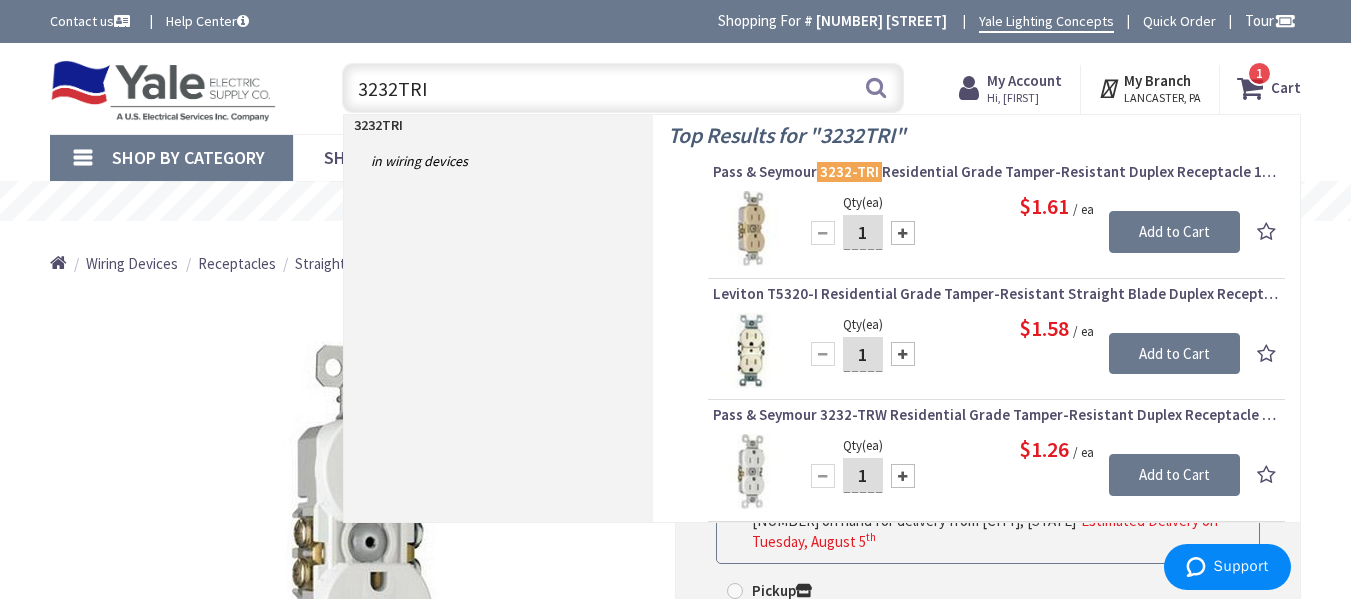 type on "3232TRI" 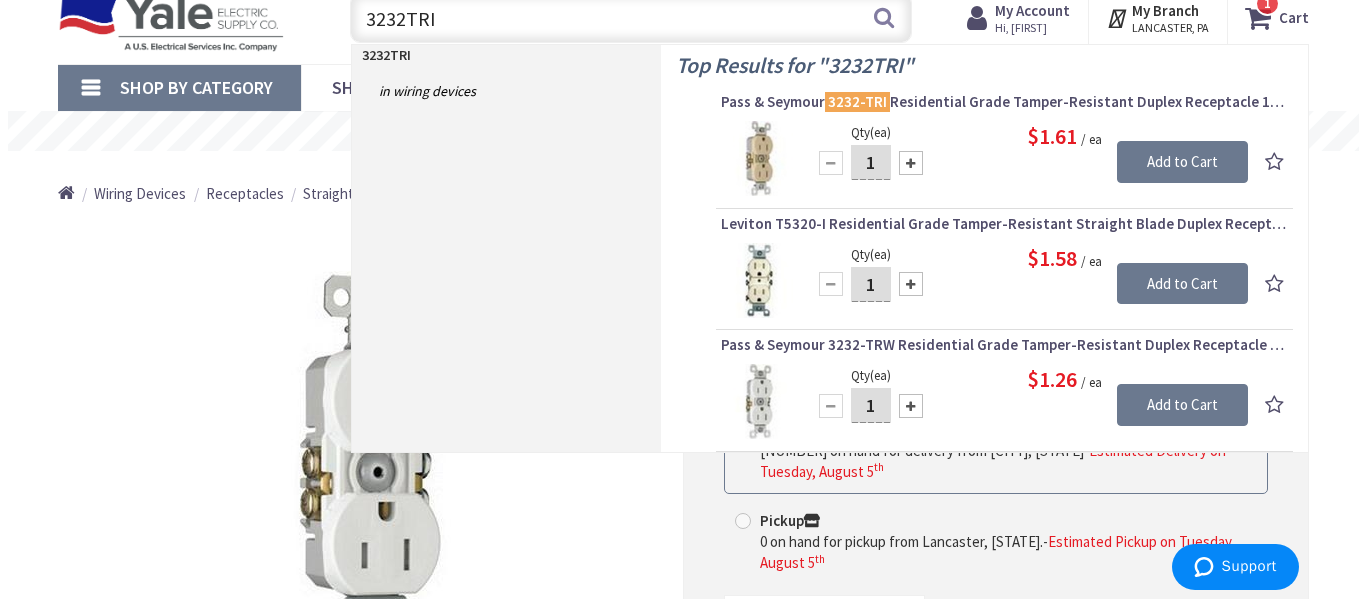 scroll, scrollTop: 75, scrollLeft: 0, axis: vertical 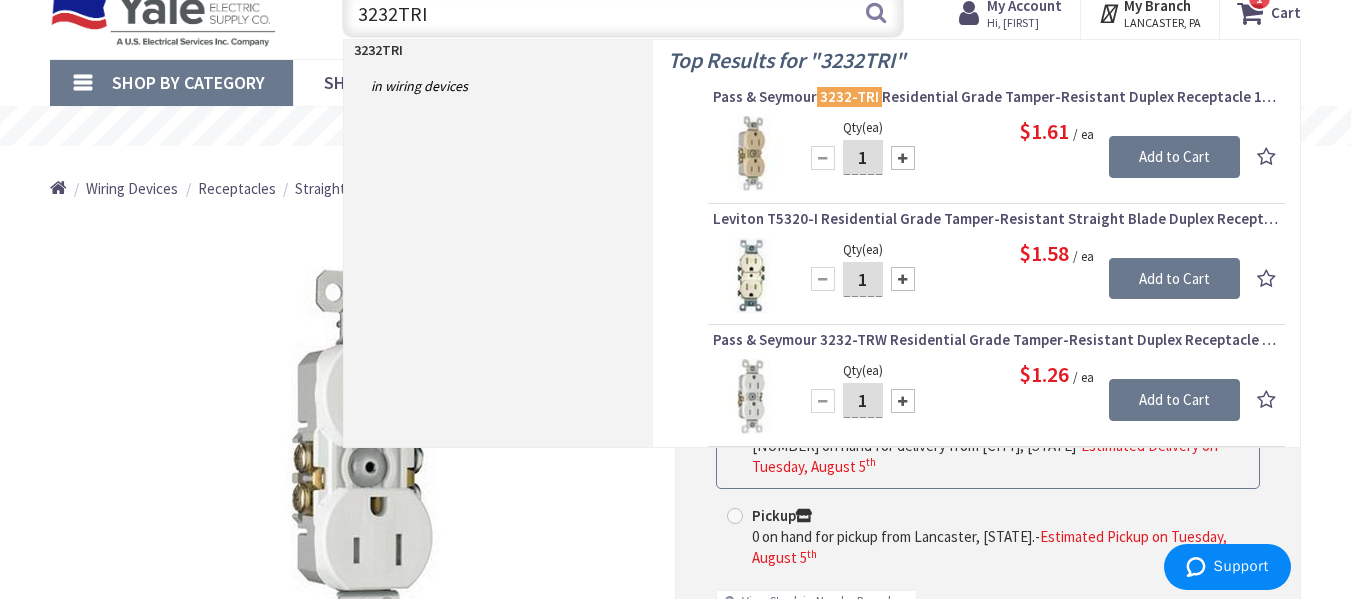 click on "1" at bounding box center (863, 157) 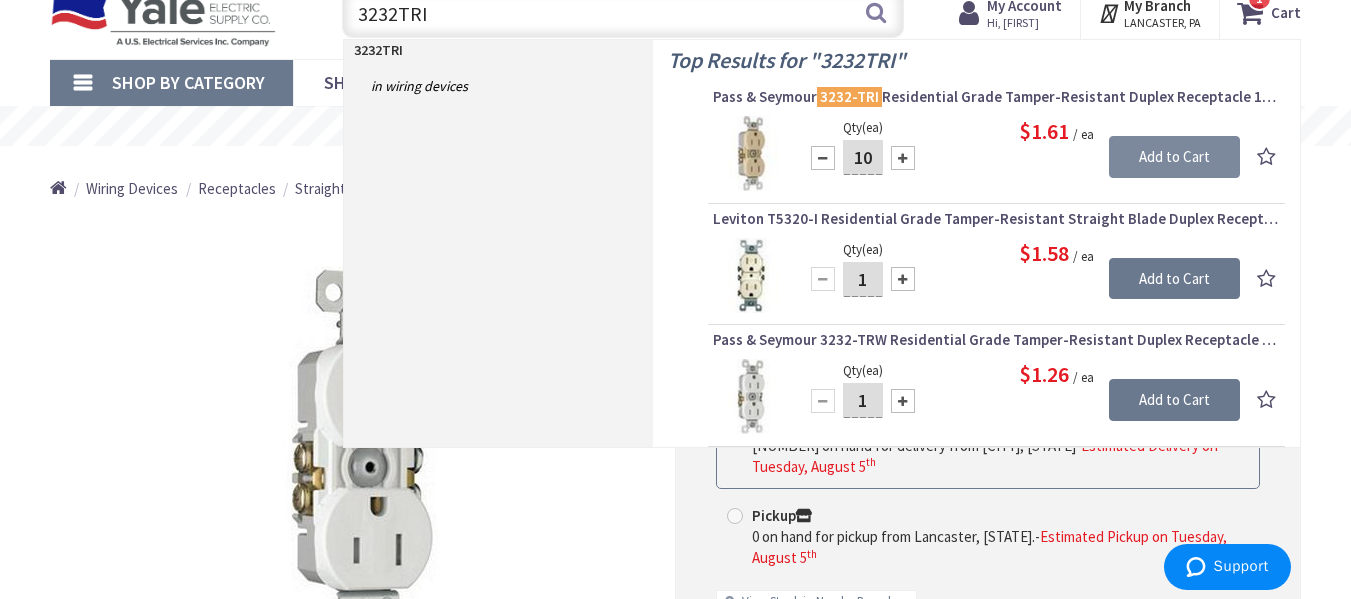 type on "10" 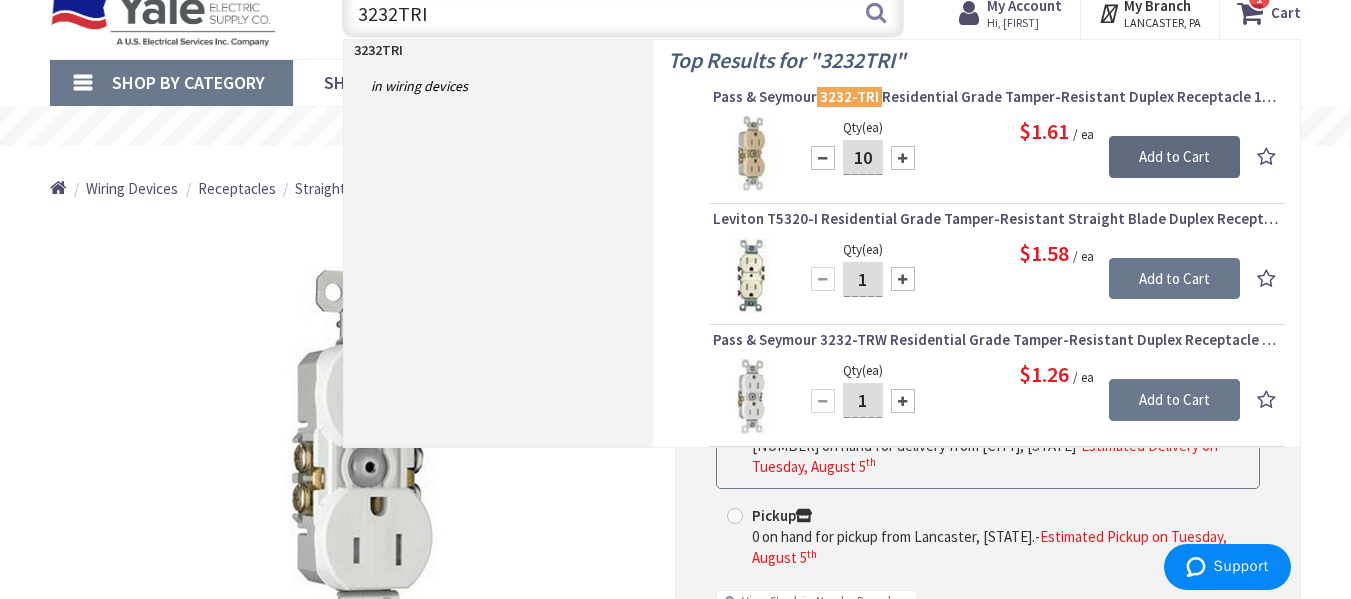 click on "Add to Cart" at bounding box center (1174, 157) 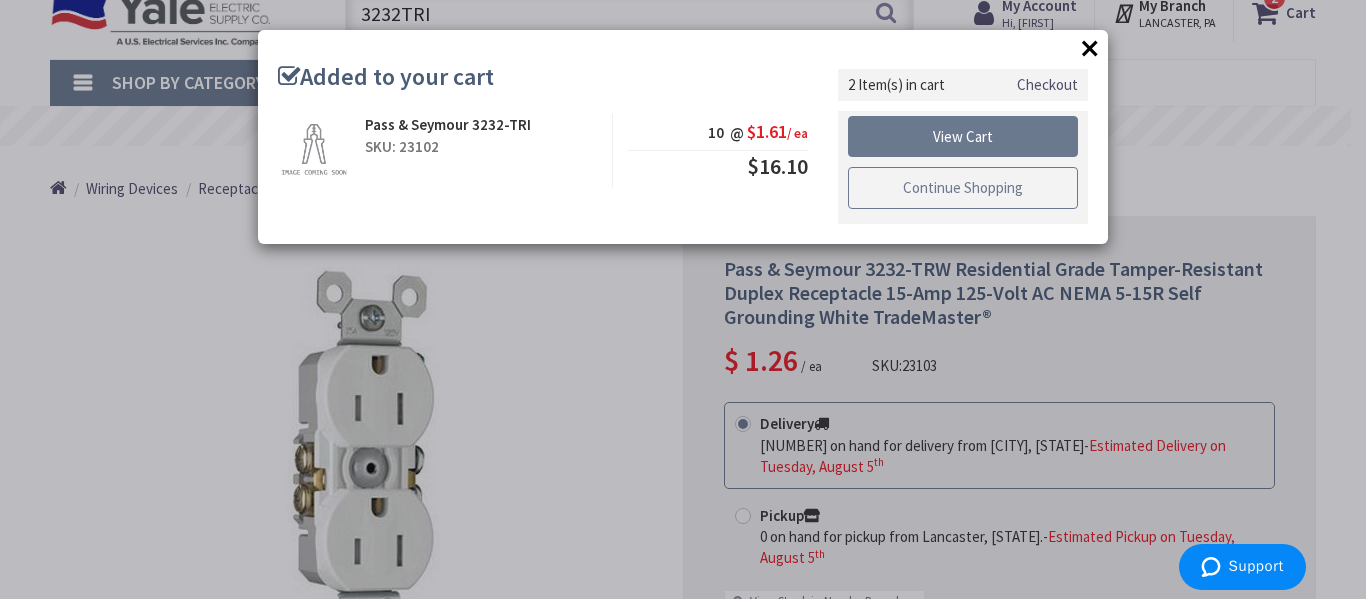 click on "Continue Shopping" at bounding box center (963, 188) 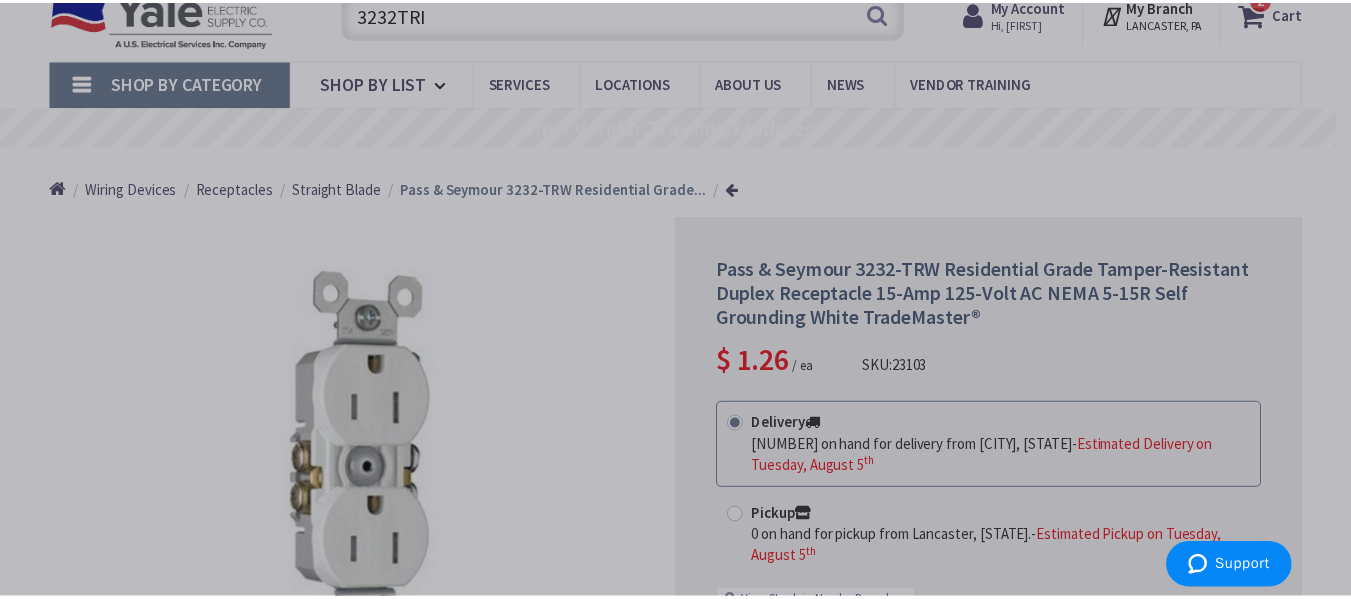 scroll, scrollTop: 0, scrollLeft: 0, axis: both 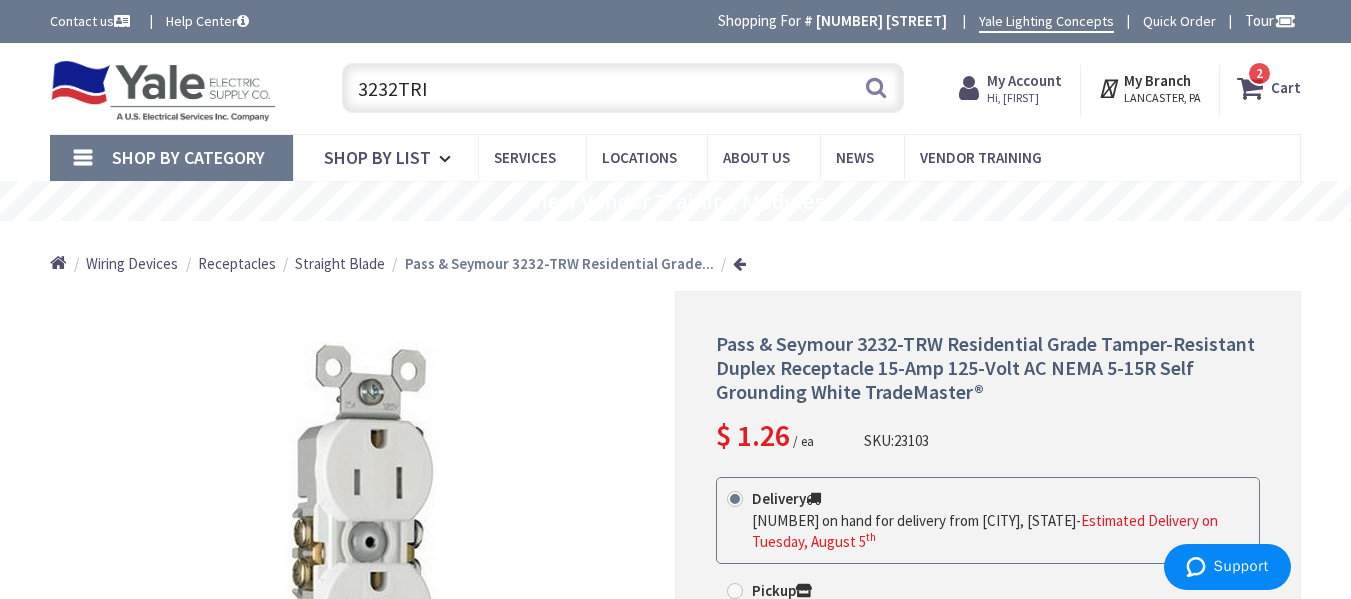 click on "3232TRI" at bounding box center (623, 88) 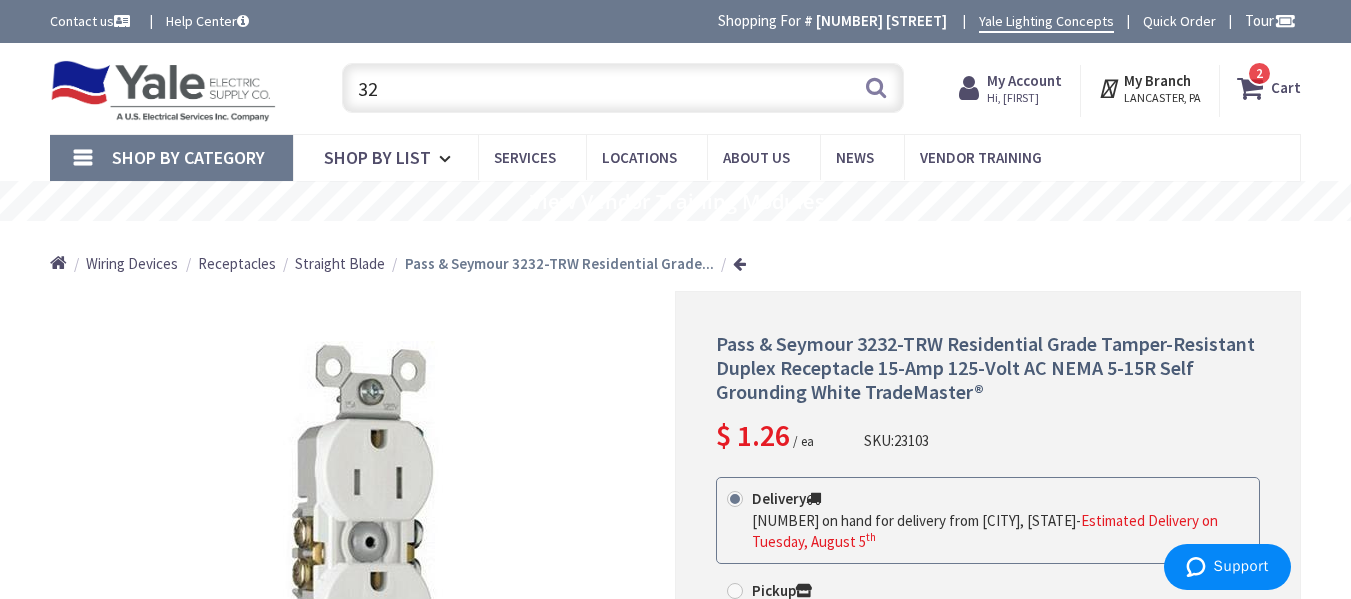 type on "3" 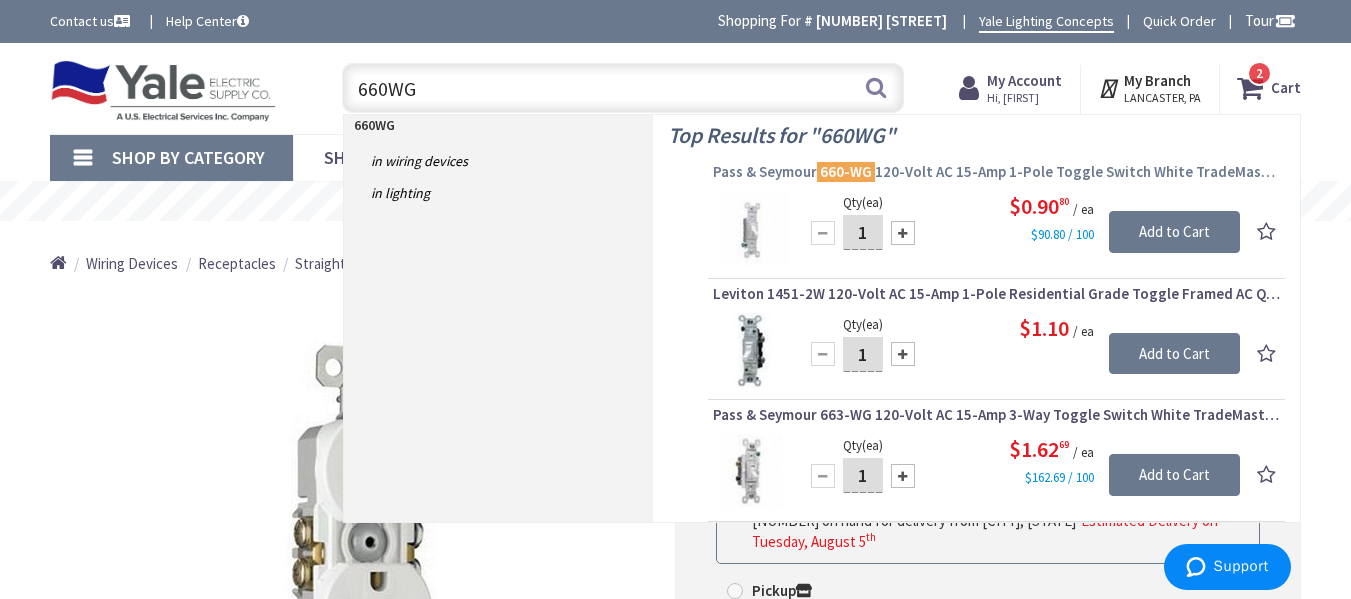 type on "660WG" 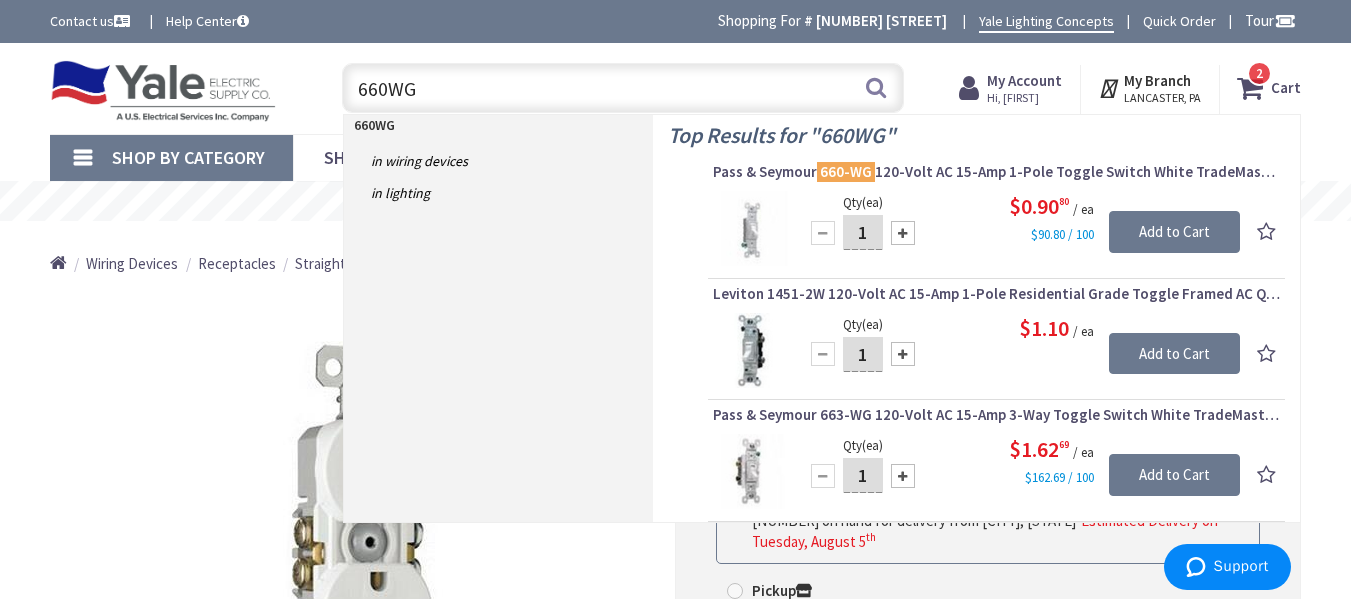 click on "Pass & Seymour  660-WG  120-Volt AC 15-Amp 1-Pole Toggle Switch White TradeMaster®" at bounding box center [996, 172] 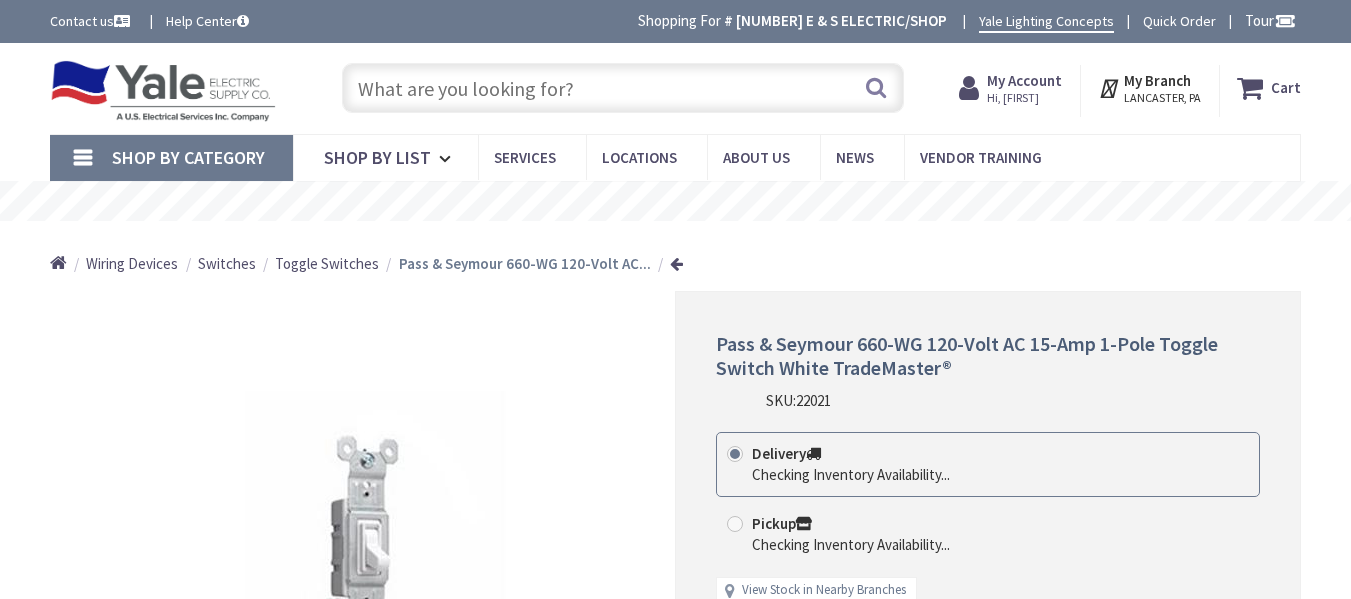 scroll, scrollTop: 0, scrollLeft: 0, axis: both 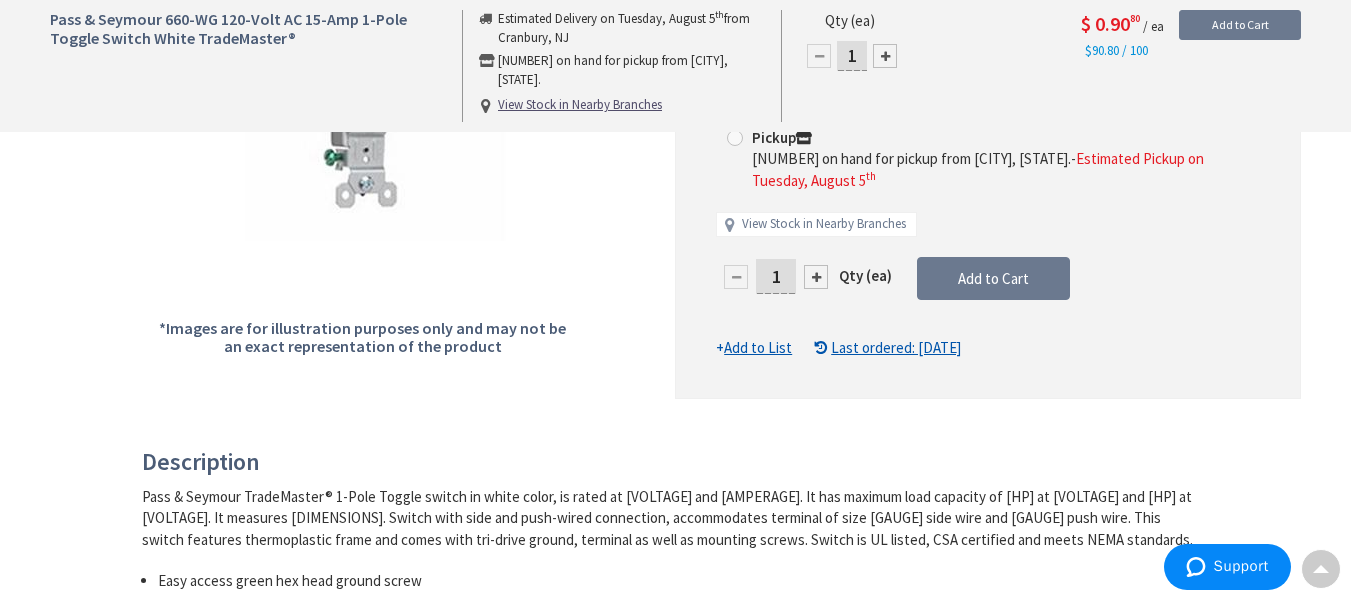 click on "1" at bounding box center (776, 276) 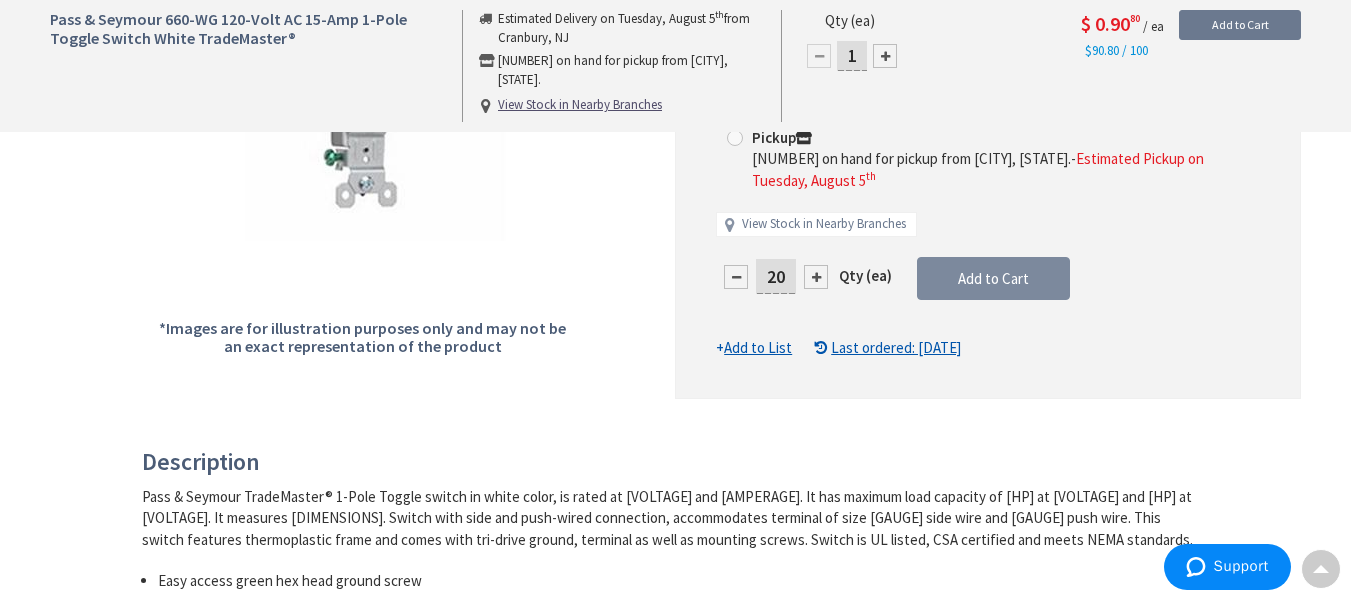 type on "20" 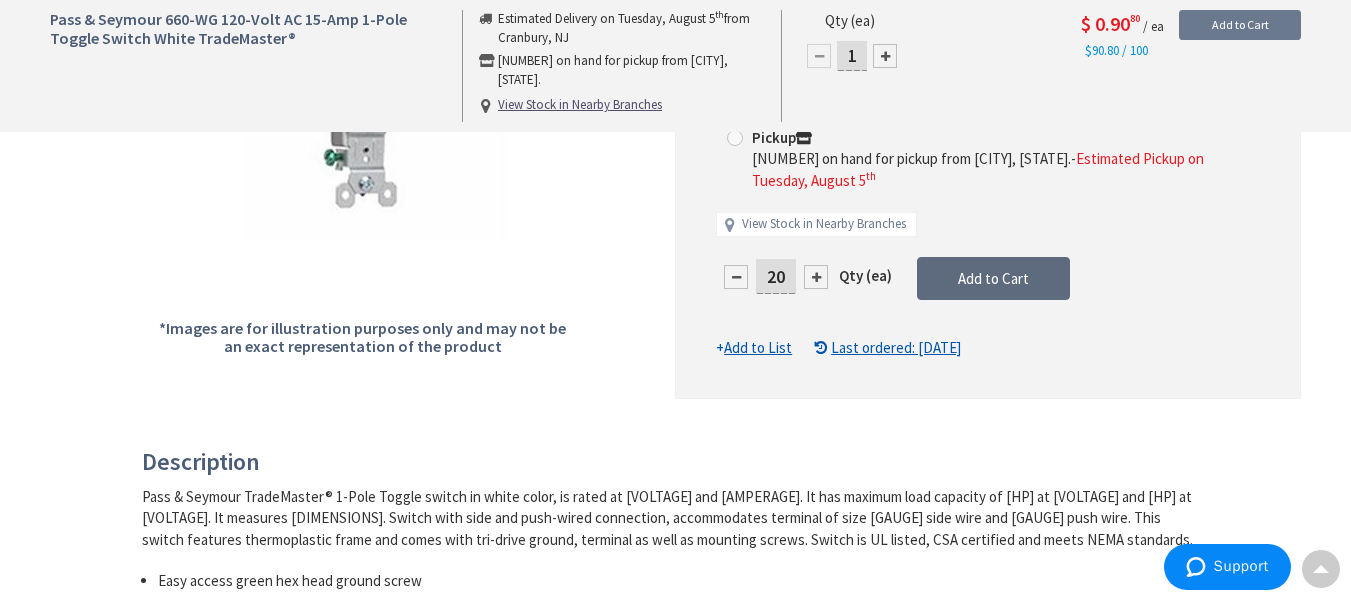 type on "20" 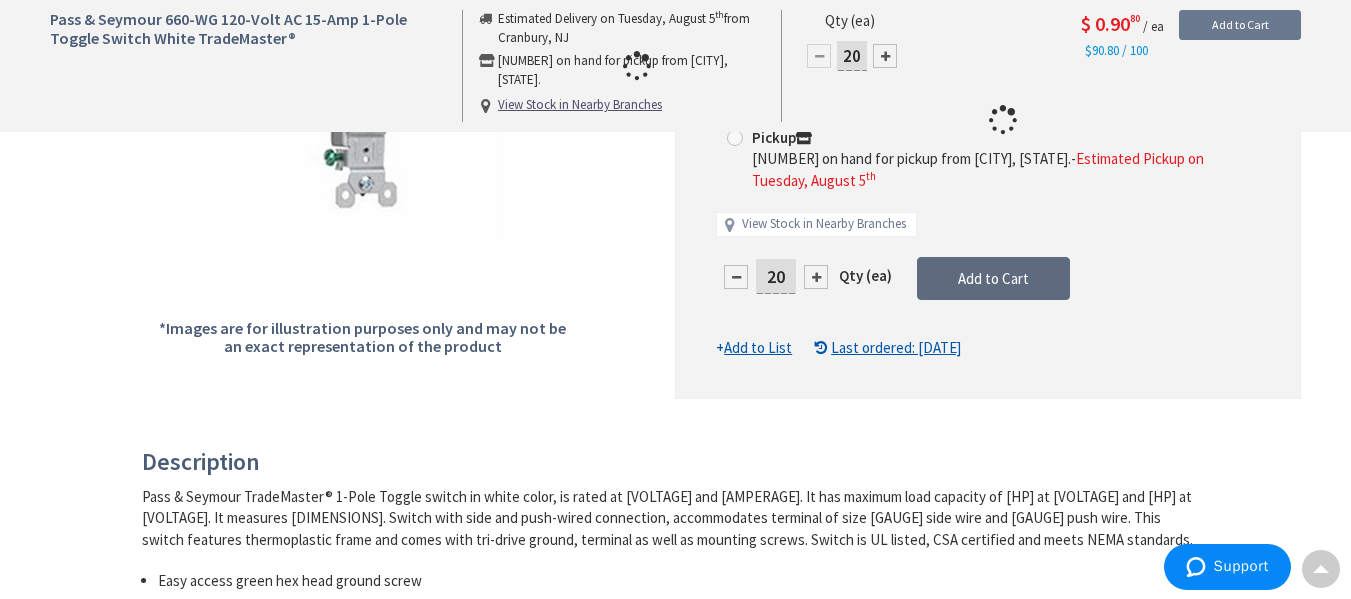click on "This product is Discontinued
Delivery
3206 on hand for delivery from Cranbury, NJ
-  Estimated Delivery on Tuesday, August 5 th
Pickup
0 on hand for pickup from Lancaster, PA.
-  Estimated Pickup on Tuesday, August 5 th
View Stock in Nearby Branches
20 Qty (ea)" at bounding box center (988, 192) 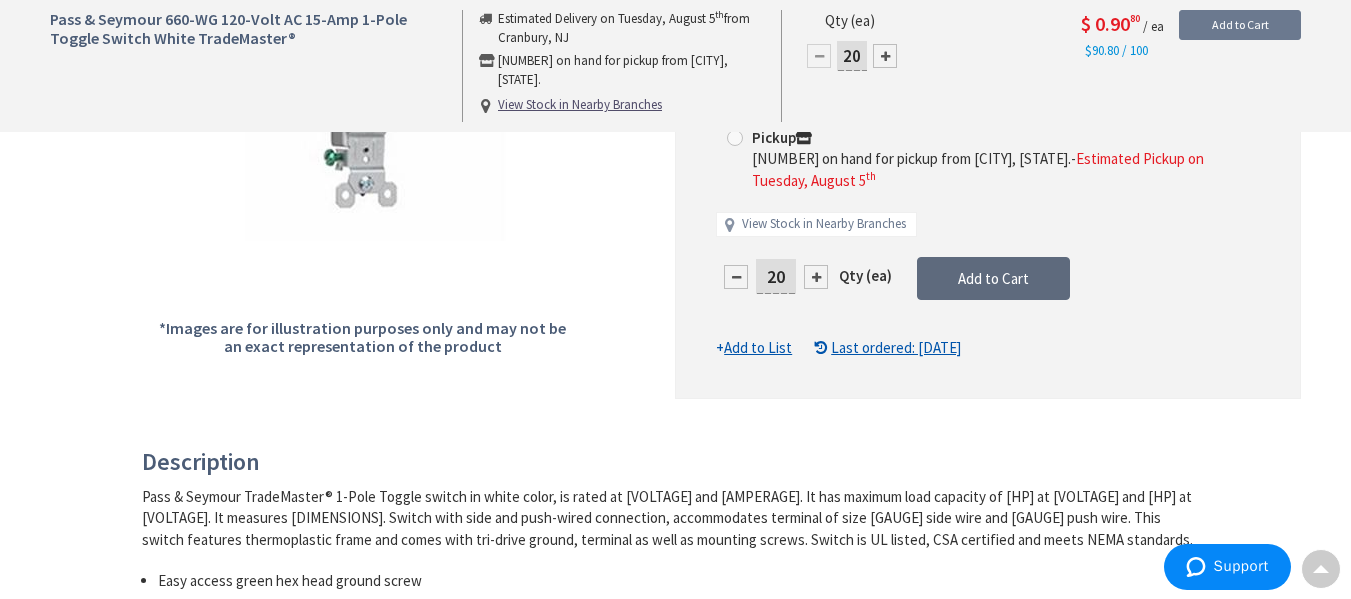 click on "Add to Cart" at bounding box center (993, 278) 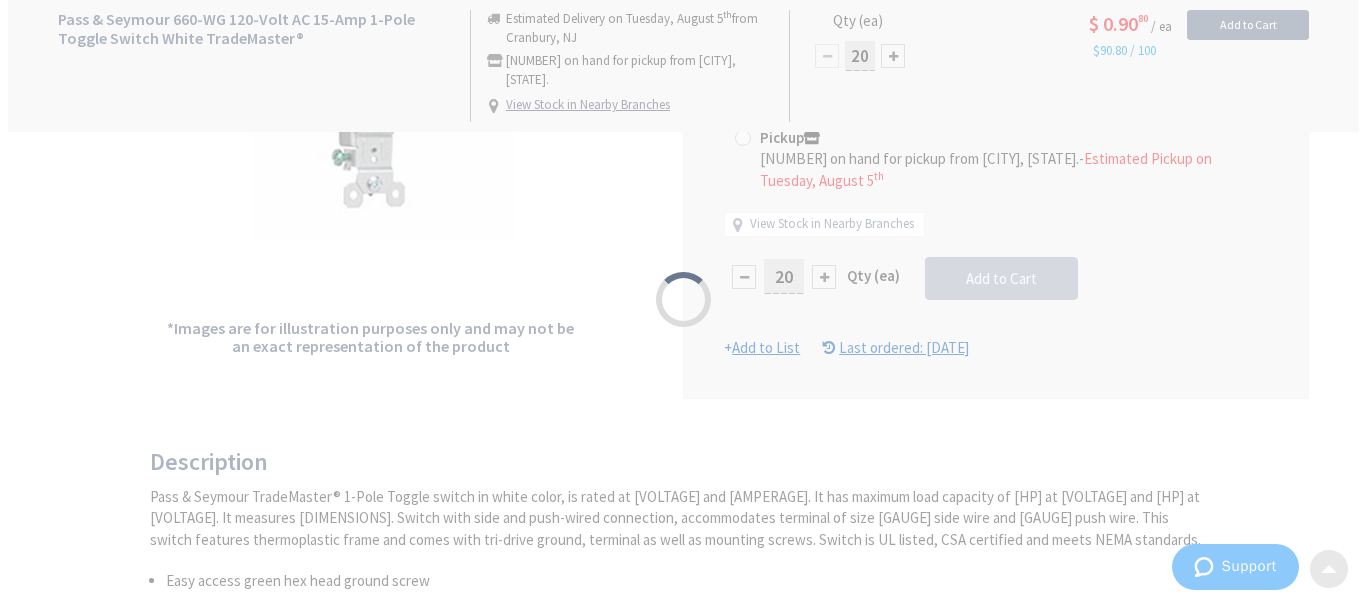 scroll, scrollTop: 451, scrollLeft: 0, axis: vertical 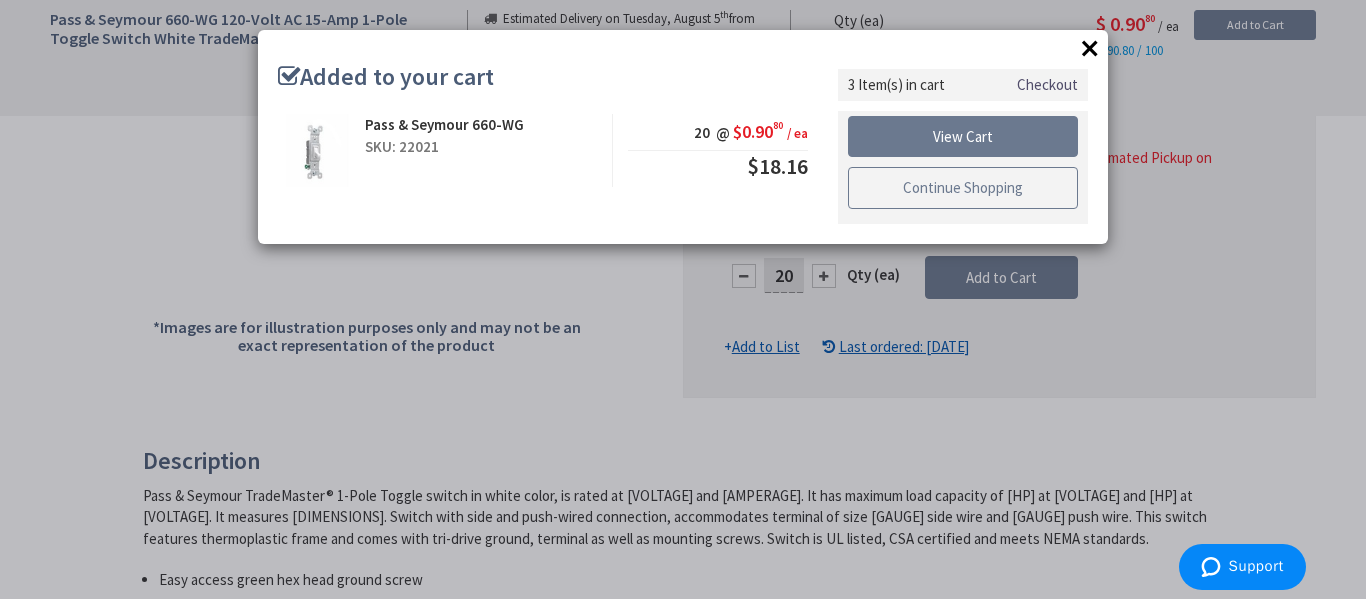 click on "Continue Shopping" at bounding box center [963, 188] 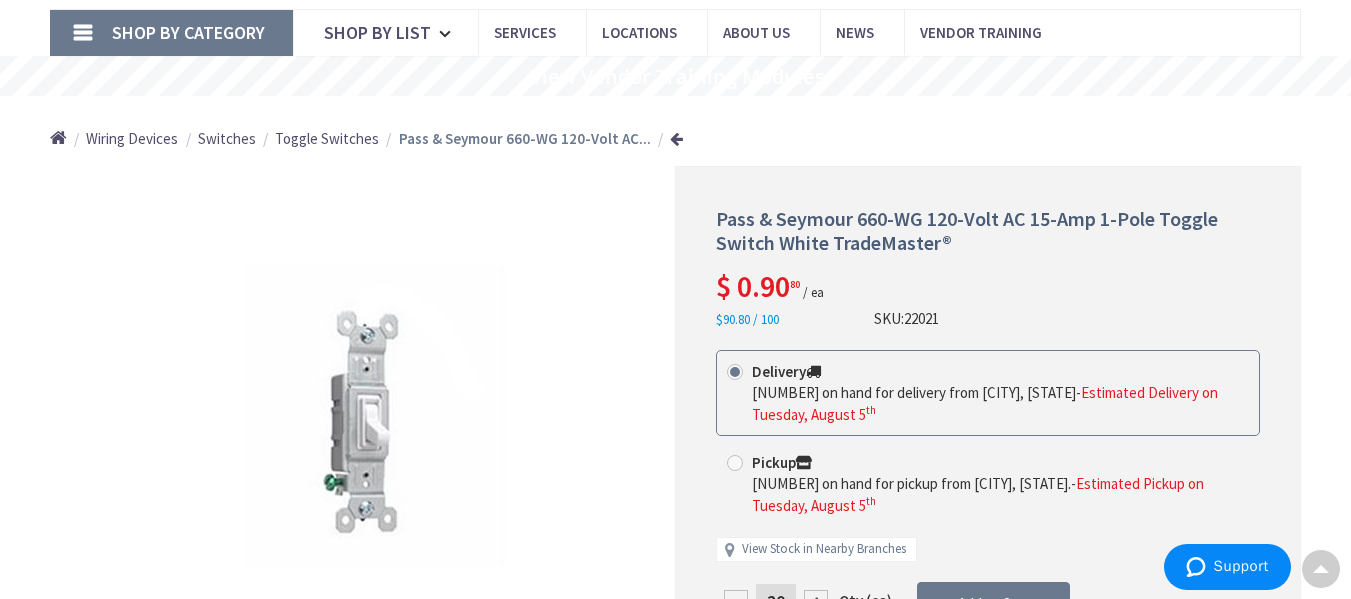 scroll, scrollTop: 0, scrollLeft: 0, axis: both 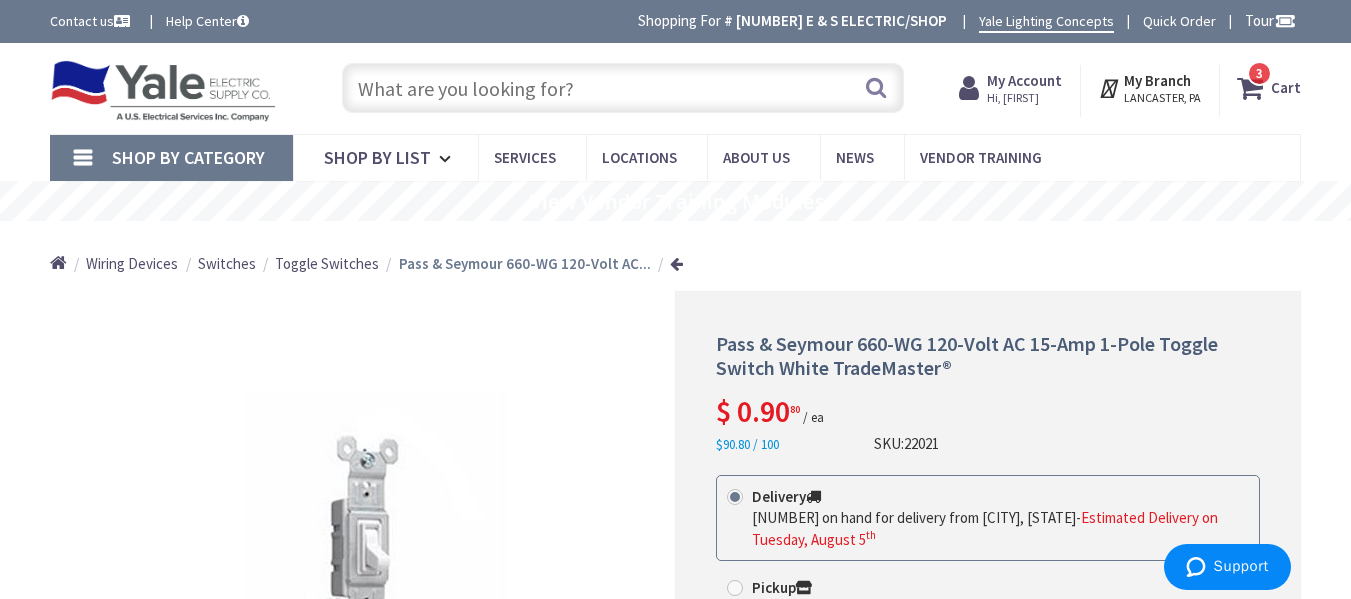 click at bounding box center [623, 88] 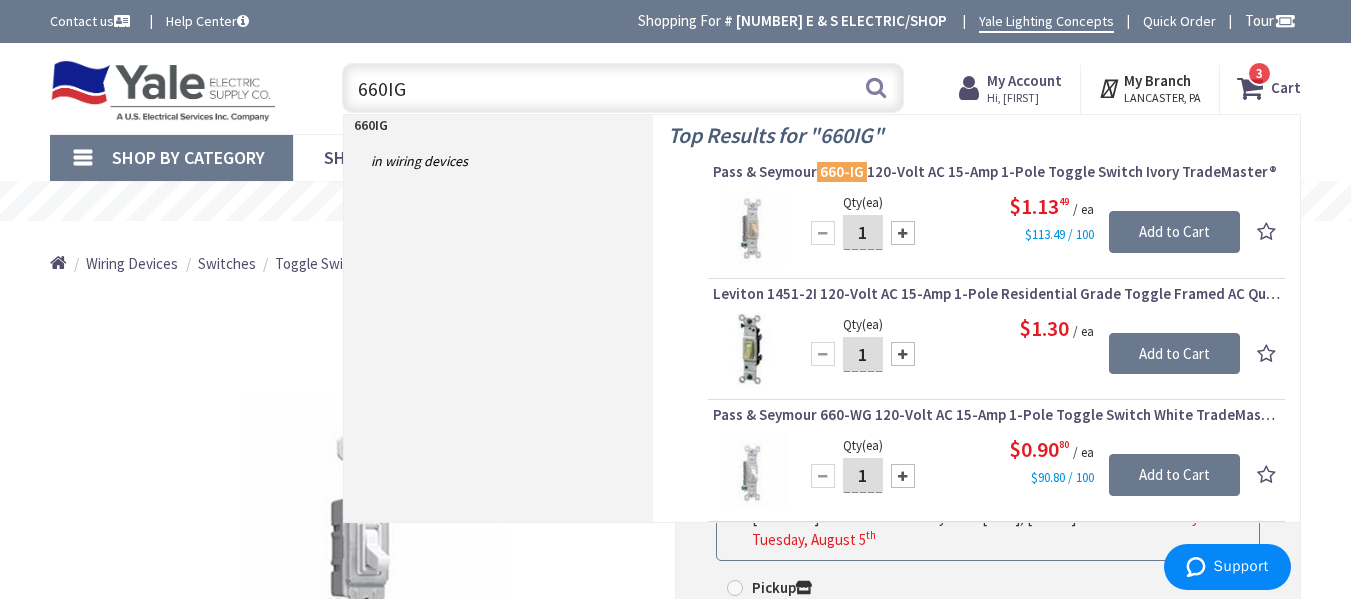 type on "660IG" 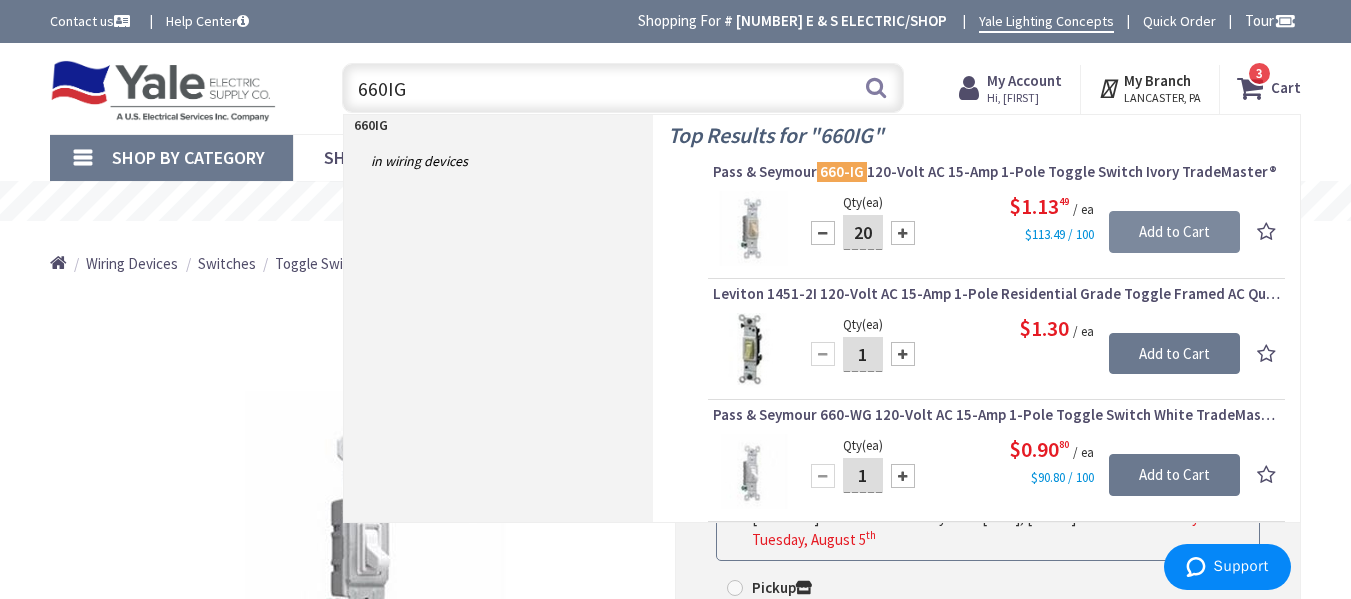 type on "20" 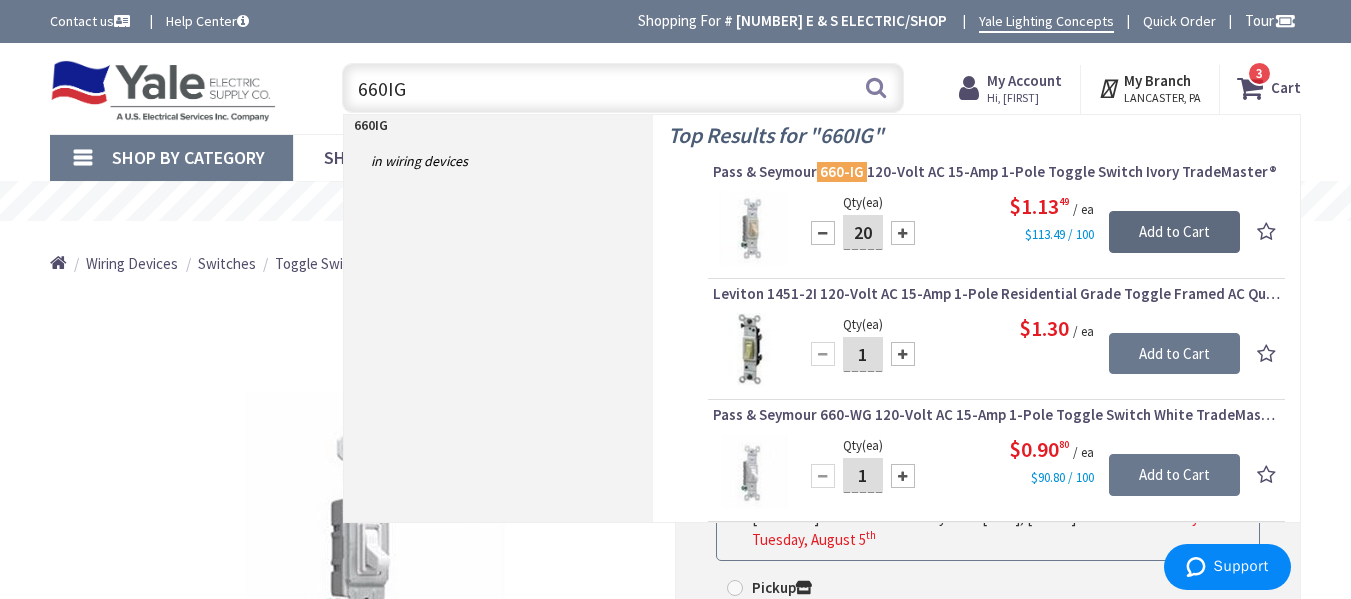 click on "Add to Cart" at bounding box center (1174, 232) 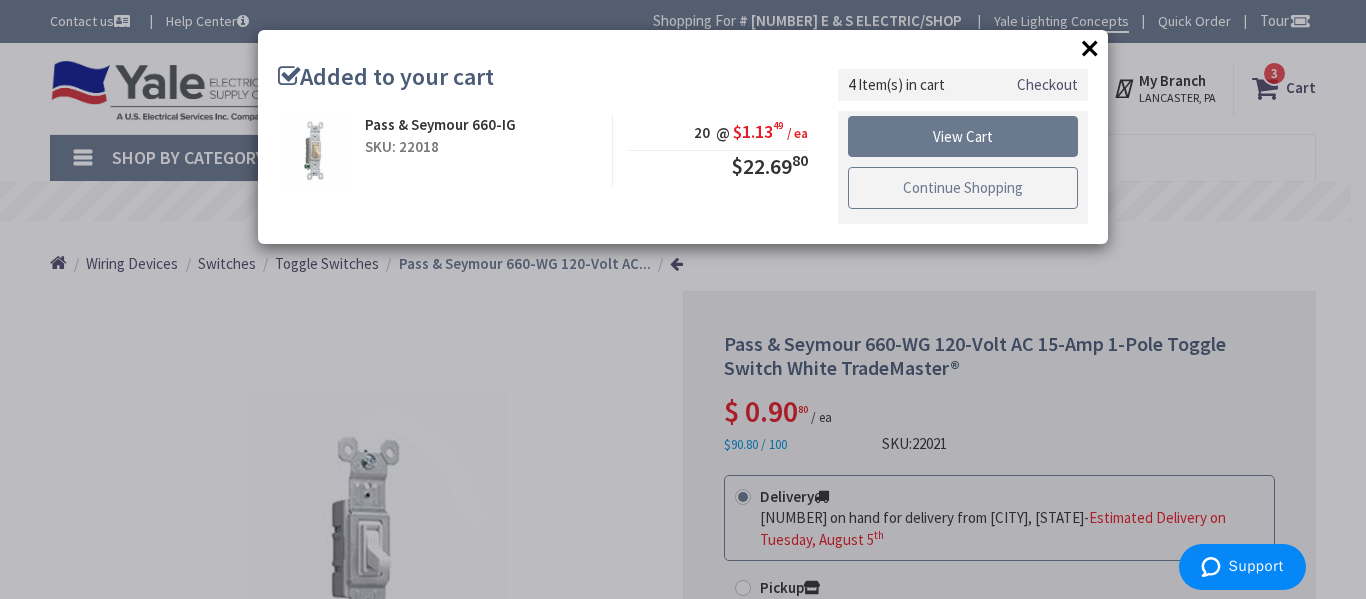 click on "Continue Shopping" at bounding box center [963, 188] 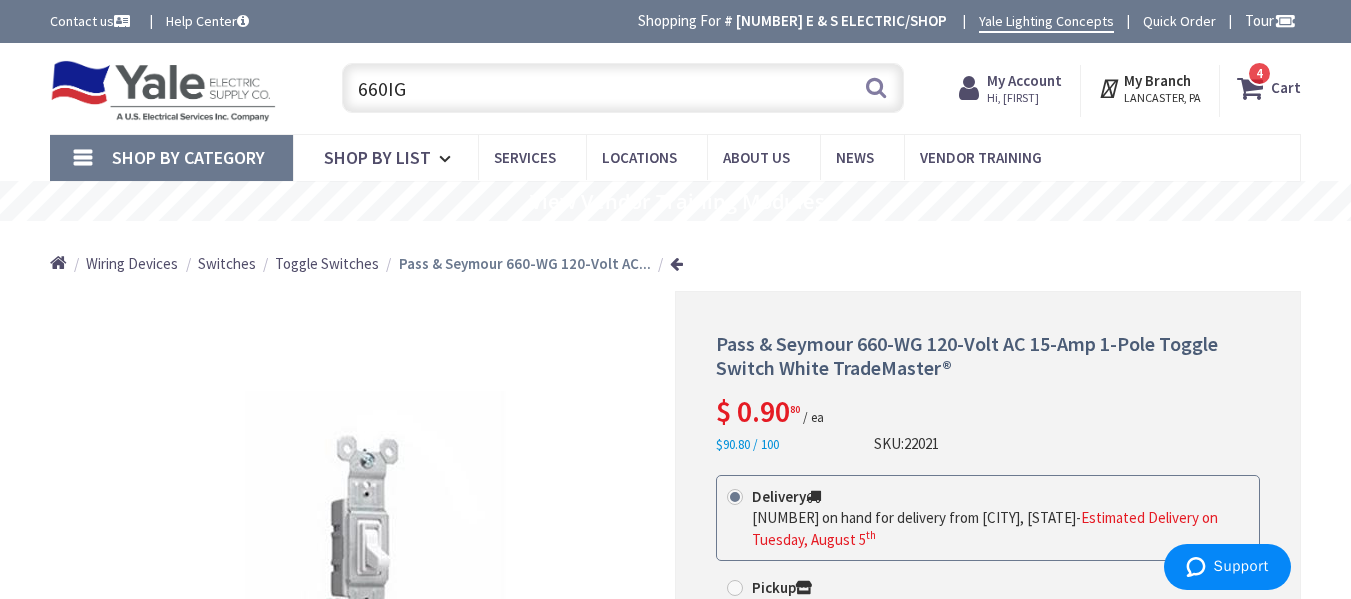 click on "660IG" at bounding box center (623, 88) 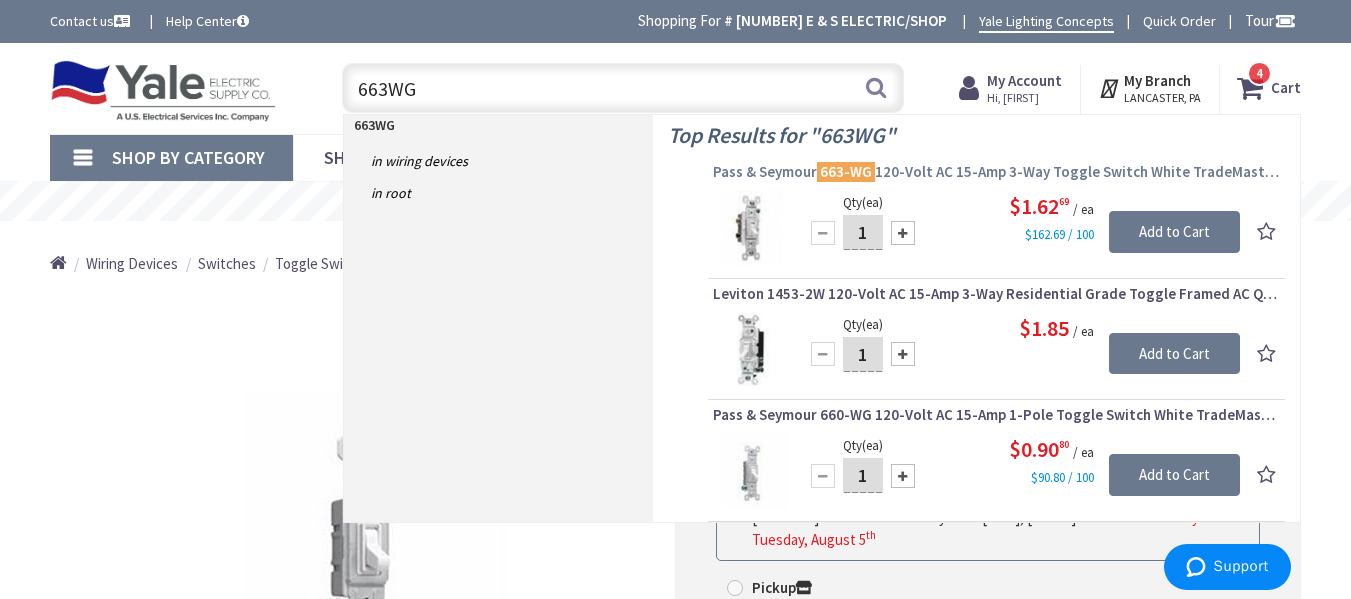 type on "663WG" 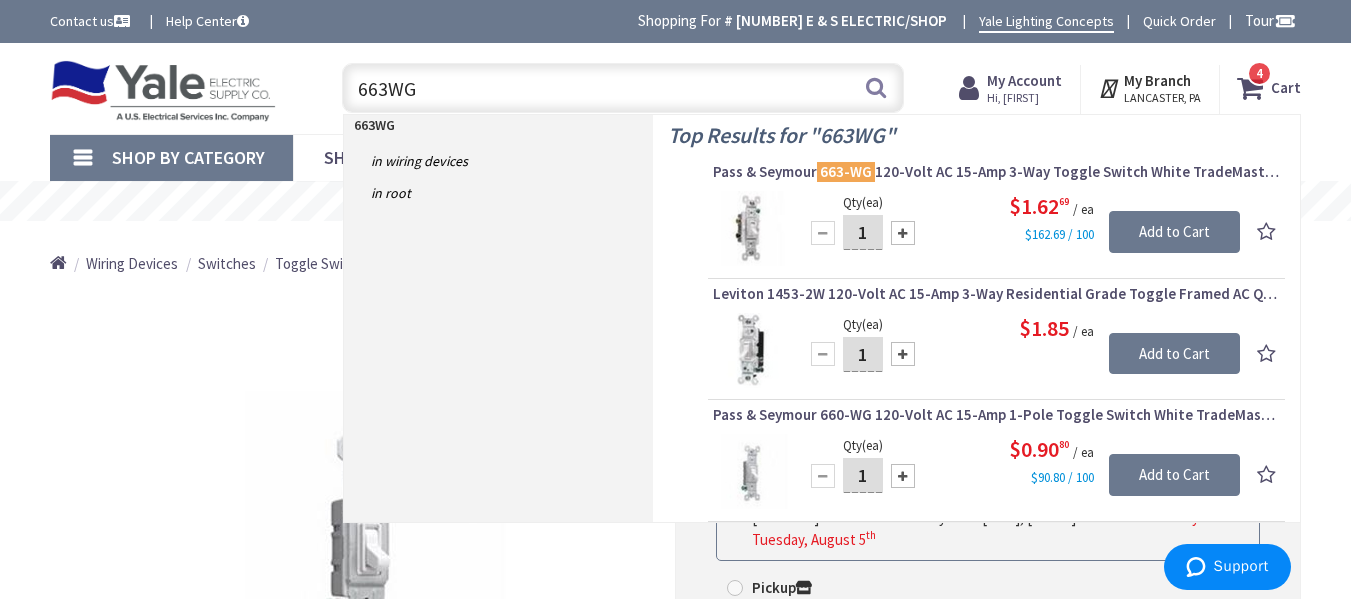 click on "Pass & Seymour  663-WG  120-Volt AC 15-Amp 3-Way Toggle Switch White TradeMaster®" at bounding box center [996, 172] 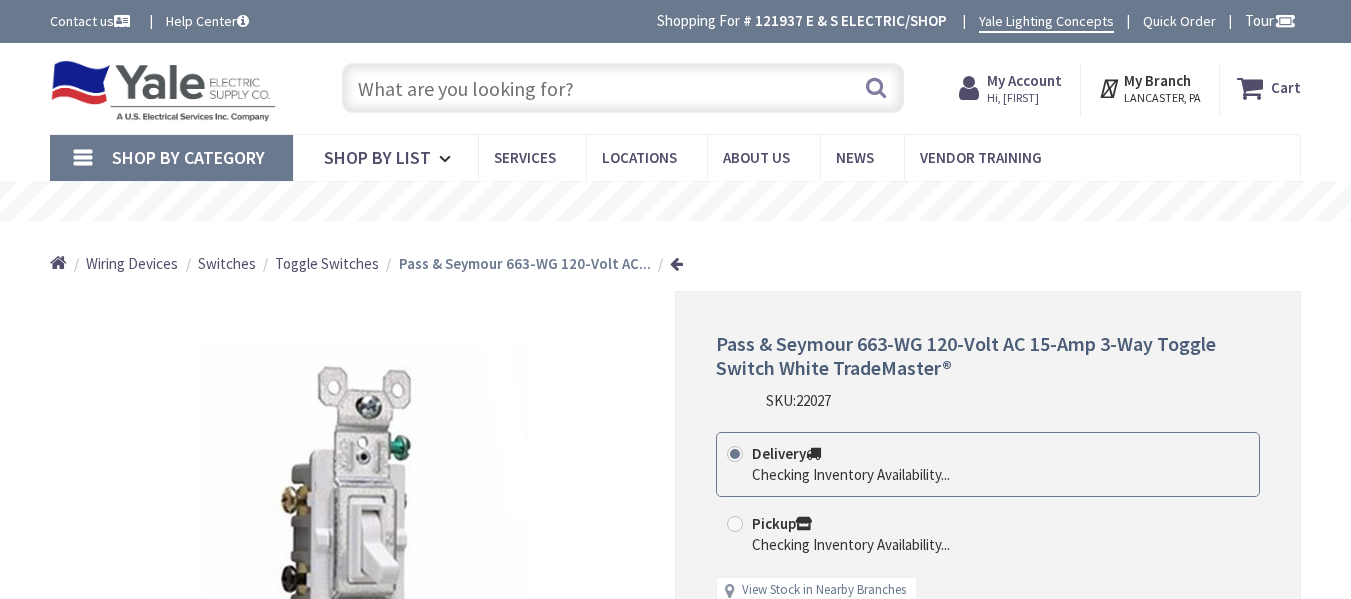 scroll, scrollTop: 0, scrollLeft: 0, axis: both 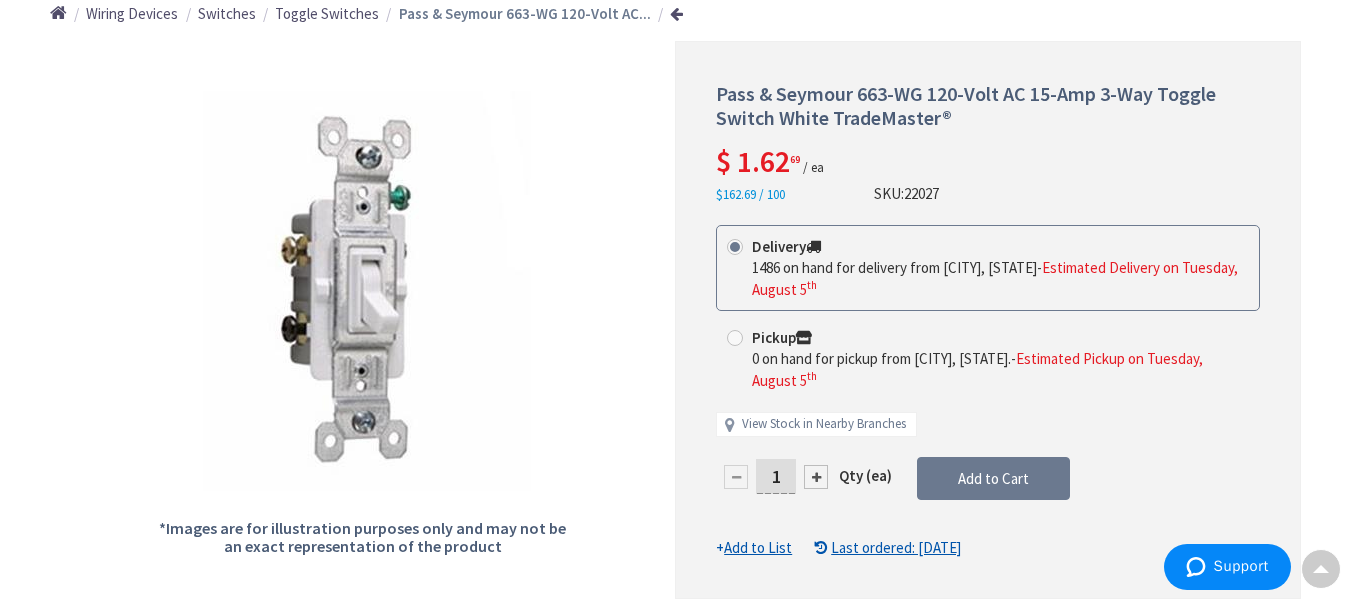 click on "1" at bounding box center [776, 476] 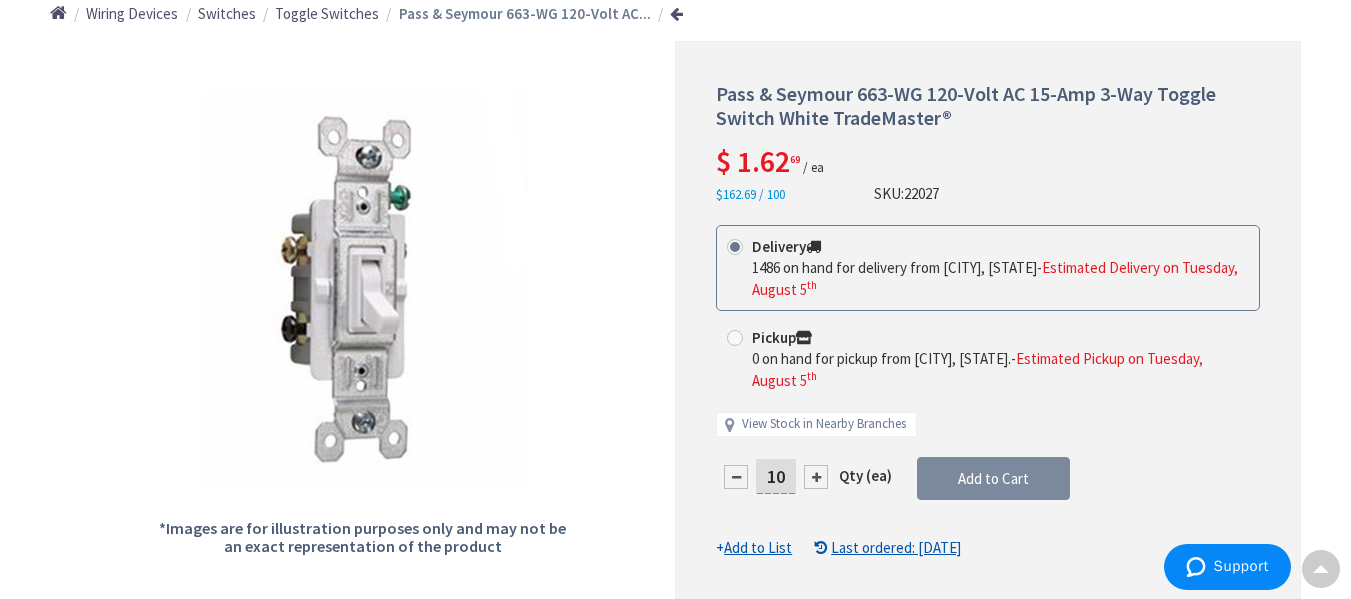 type on "10" 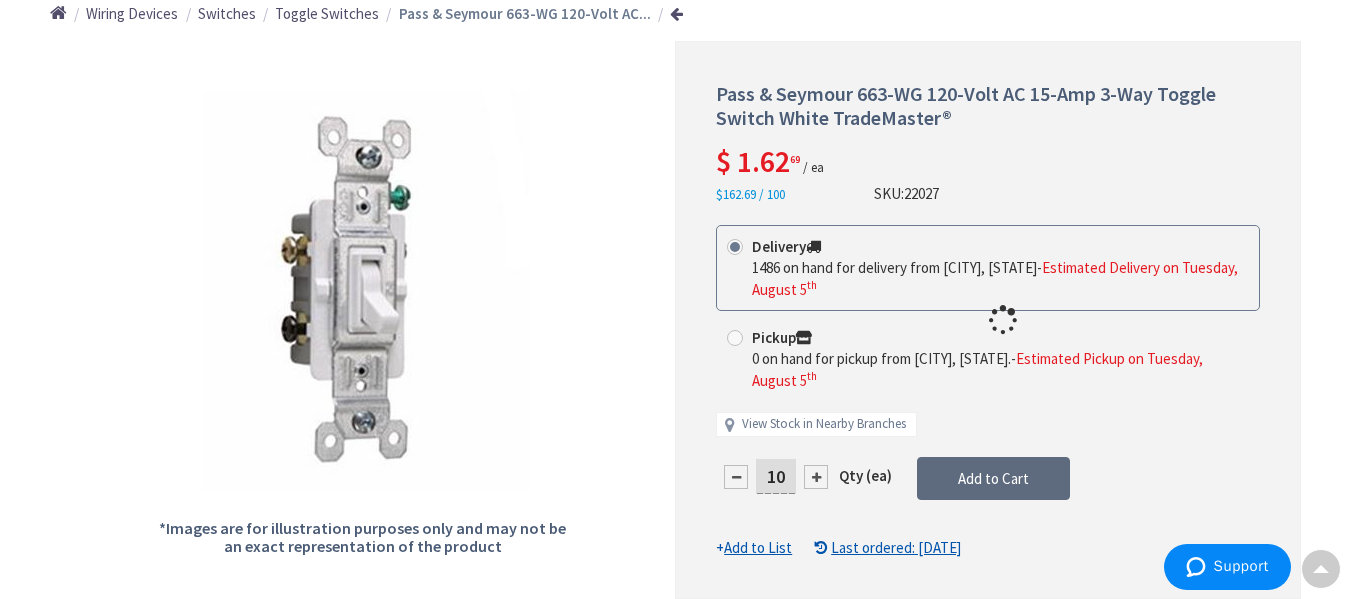 click on "This product is Discontinued
Delivery
1486 on hand for delivery from Cranbury, NJ
-  Estimated Delivery on Tuesday, August 5 th
Pickup
0 on hand for pickup from Lancaster, PA.
-  Estimated Pickup on Tuesday, August 5 th
View Stock in Nearby Branches
10 Qty (ea)" at bounding box center [988, 392] 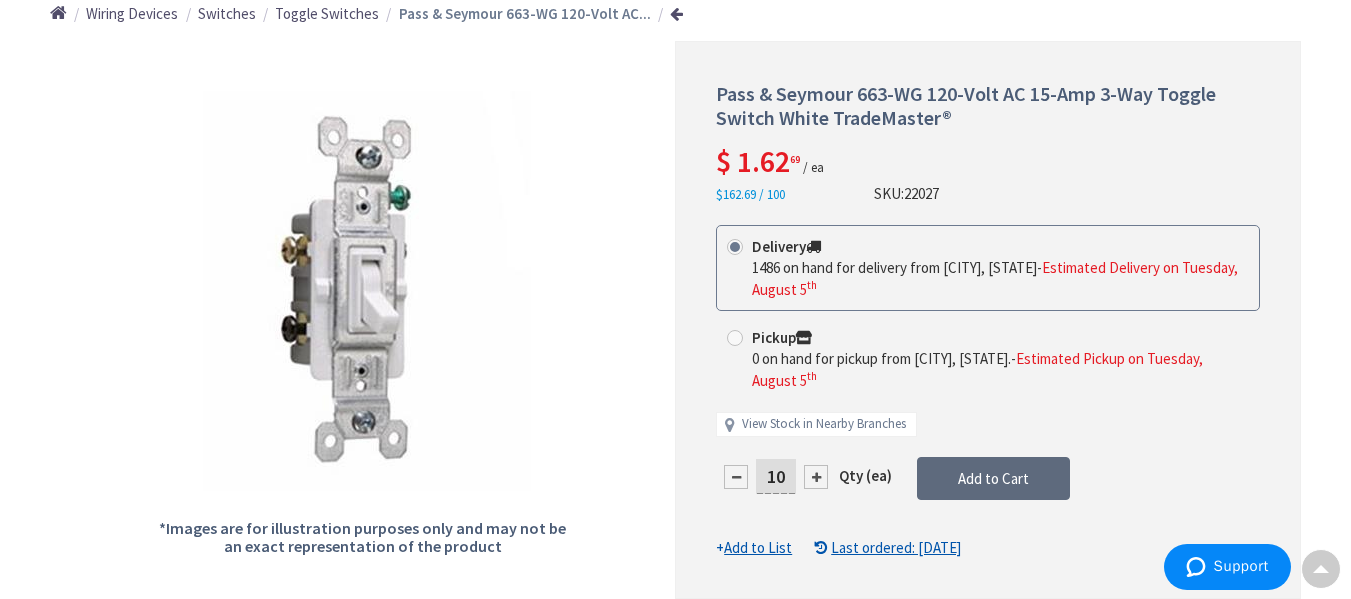click on "Add to Cart" at bounding box center (993, 478) 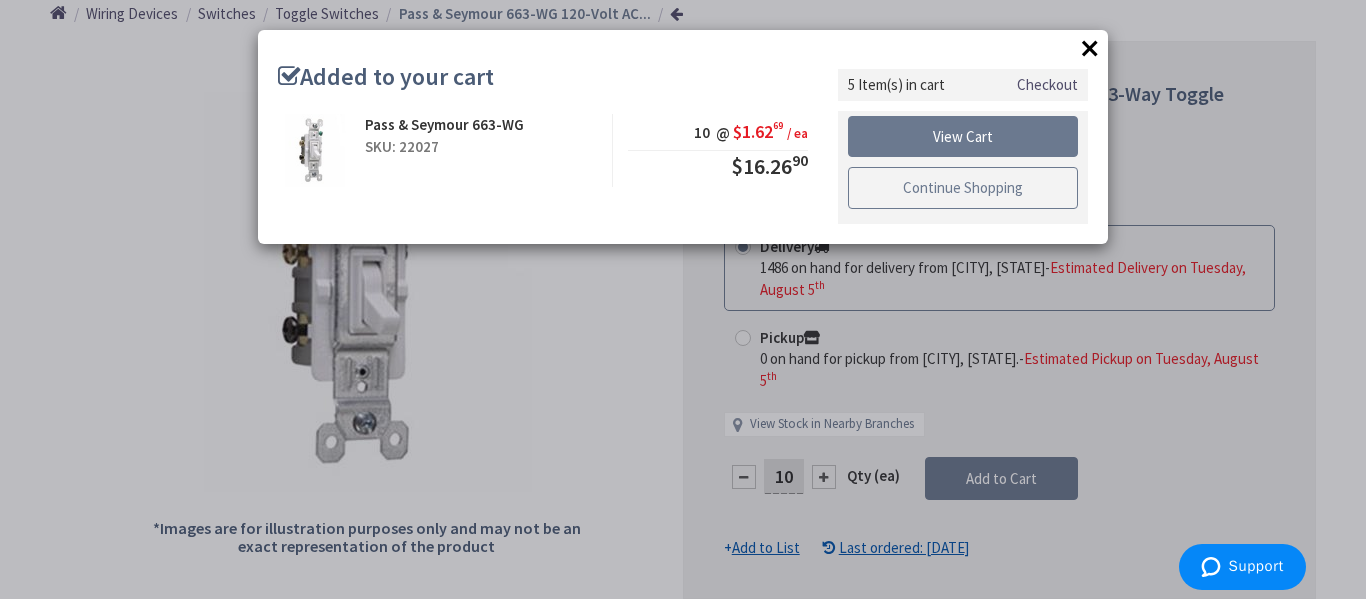 click on "Continue Shopping" at bounding box center (963, 188) 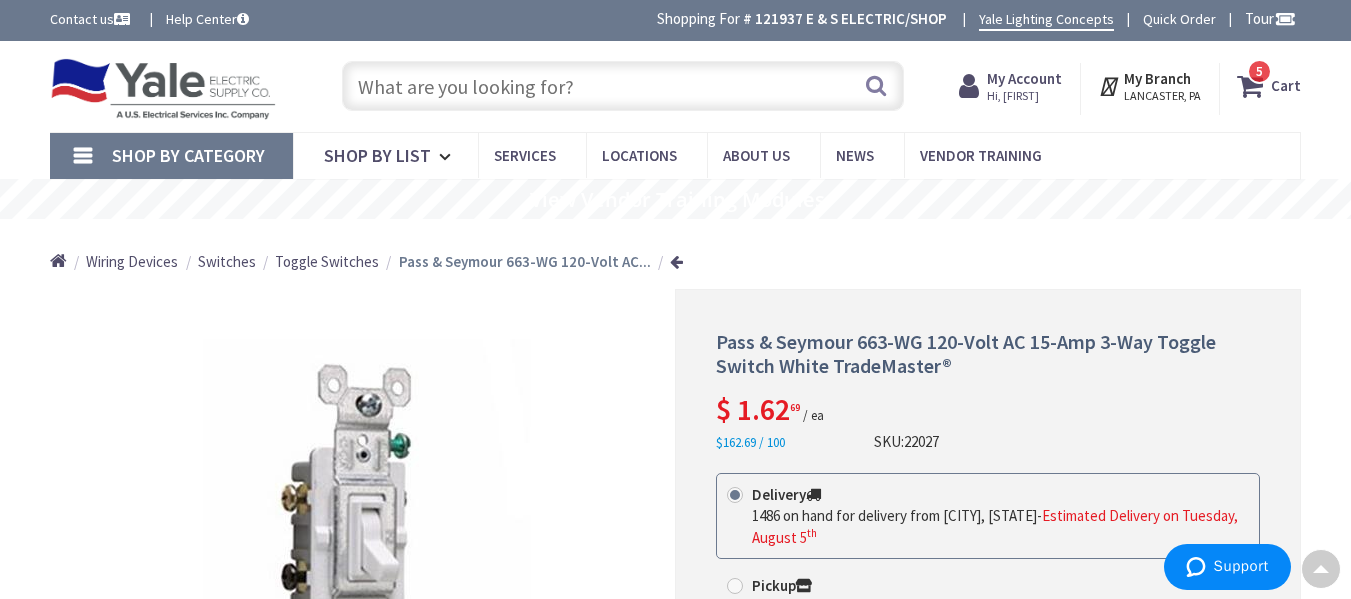 scroll, scrollTop: 0, scrollLeft: 0, axis: both 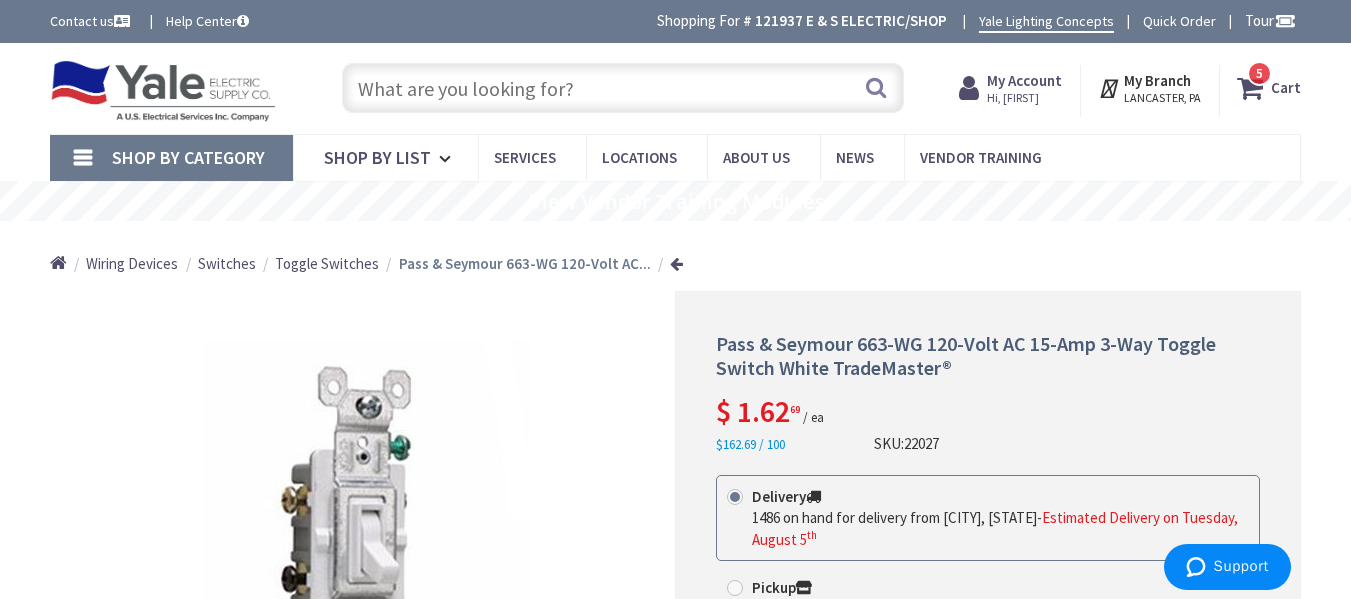 click at bounding box center [623, 88] 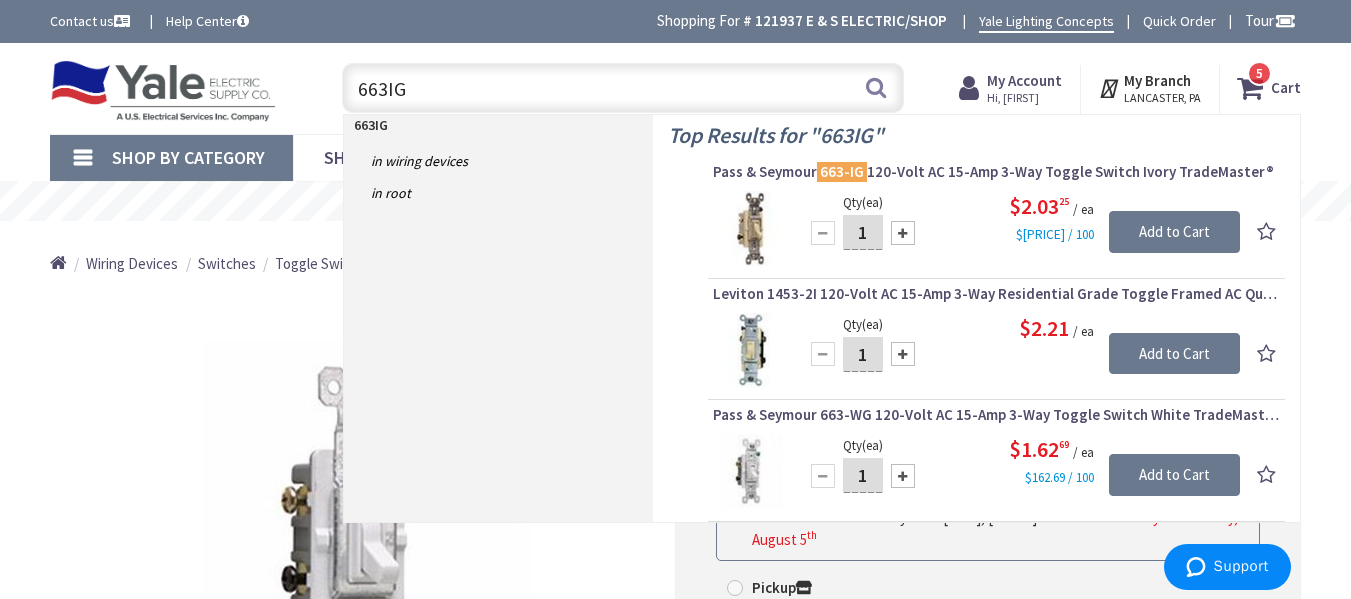 type on "663IG" 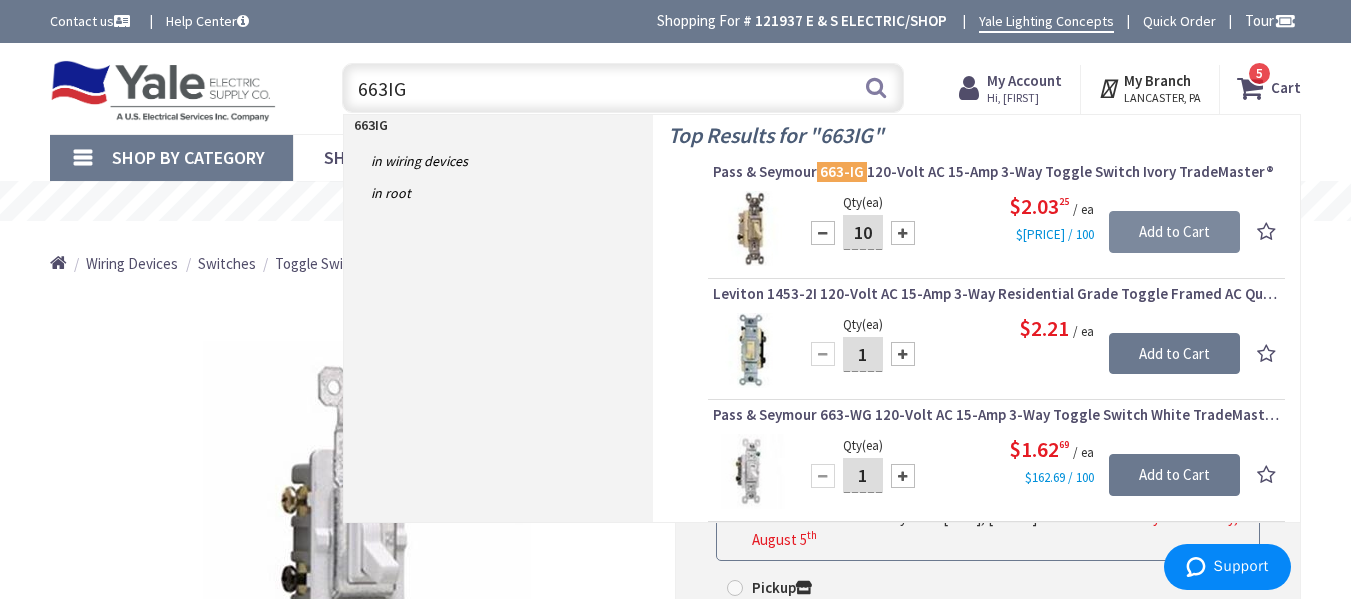 type on "10" 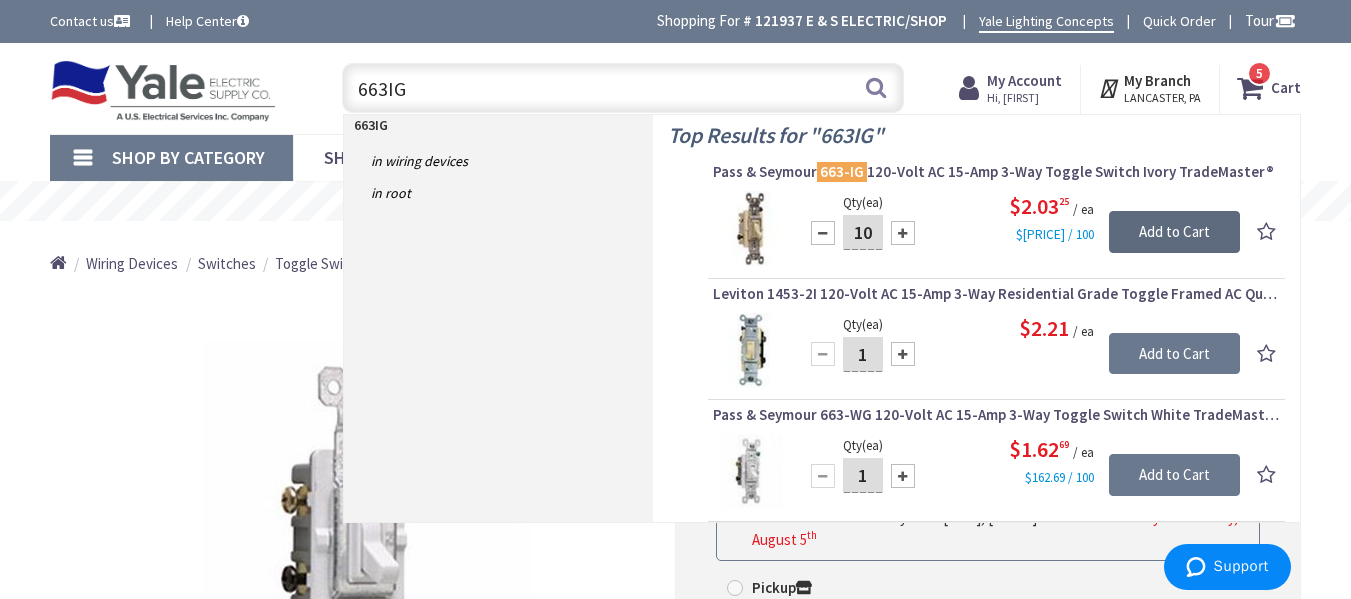 click on "Add to Cart" at bounding box center (1174, 232) 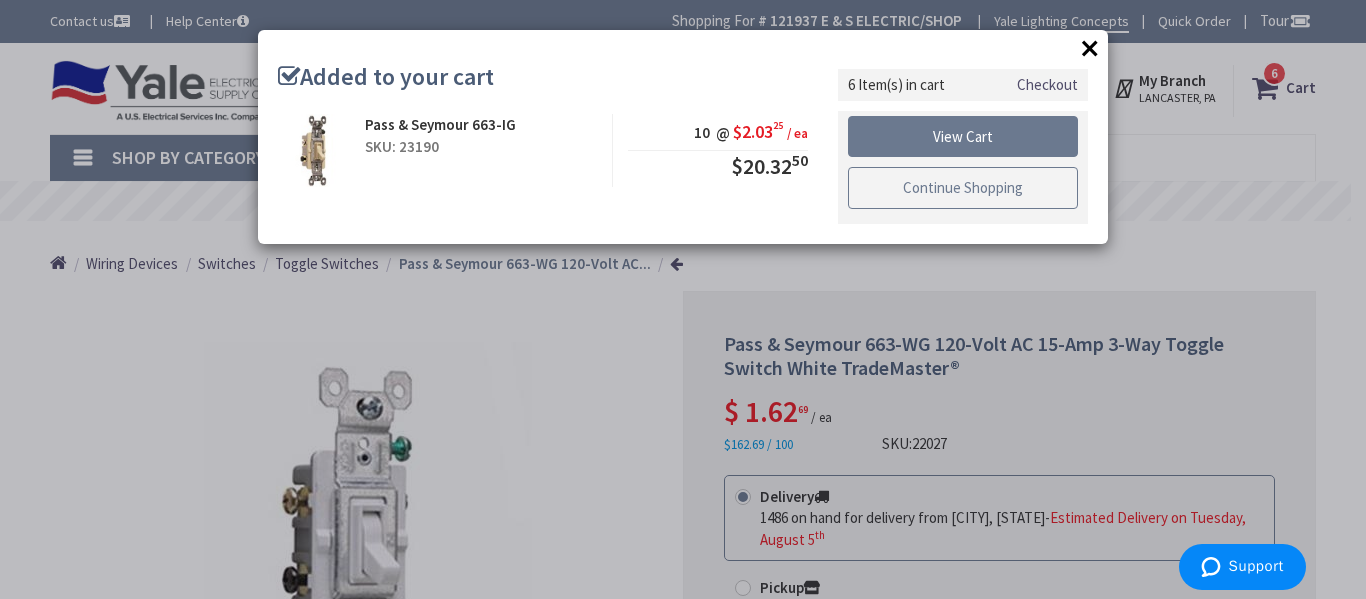 click on "Continue Shopping" at bounding box center (963, 188) 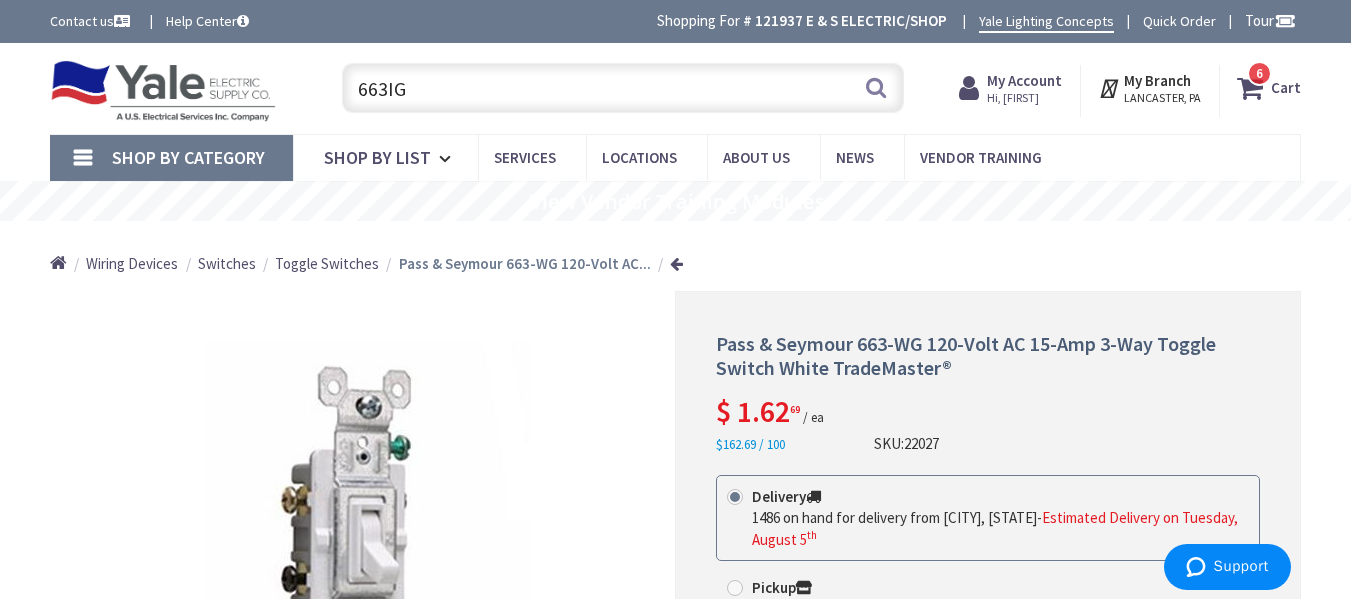 click on "663IG" at bounding box center (623, 88) 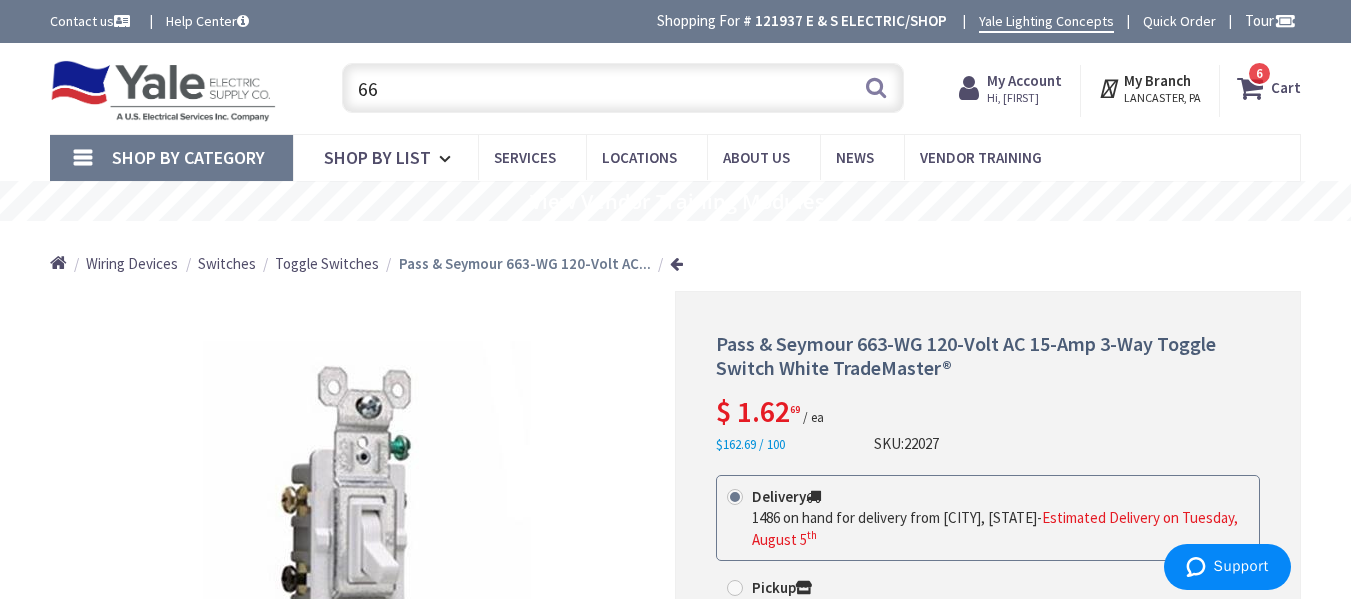 type on "6" 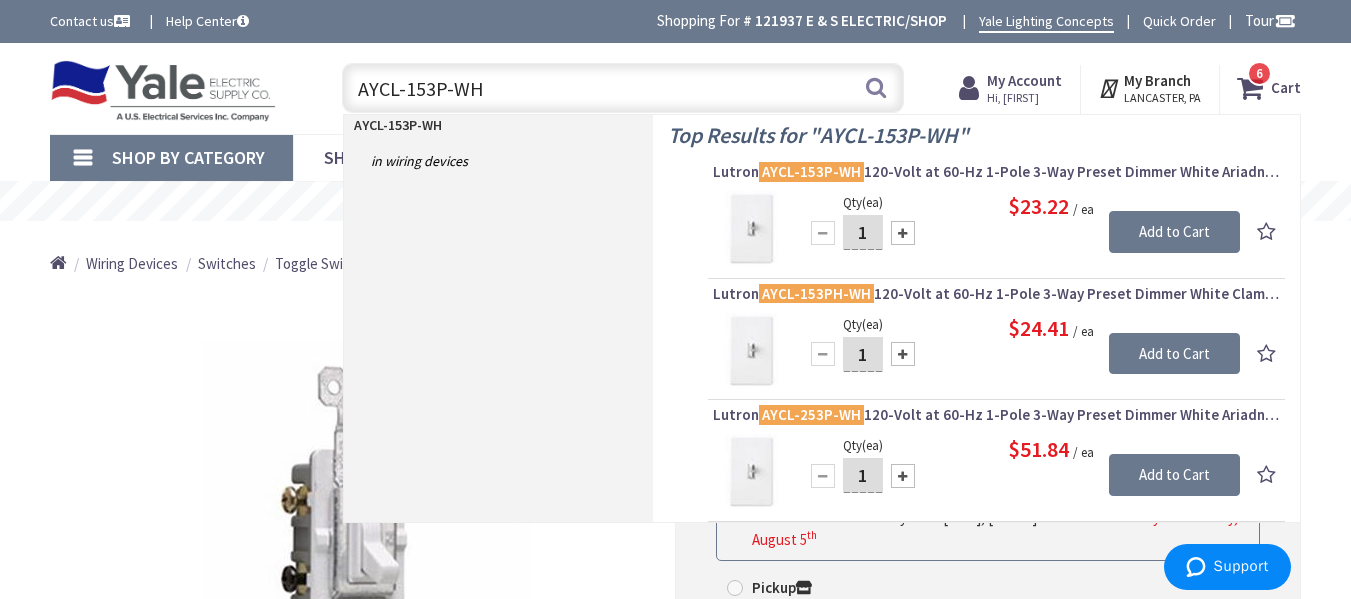 type on "AYCL-153P-WH" 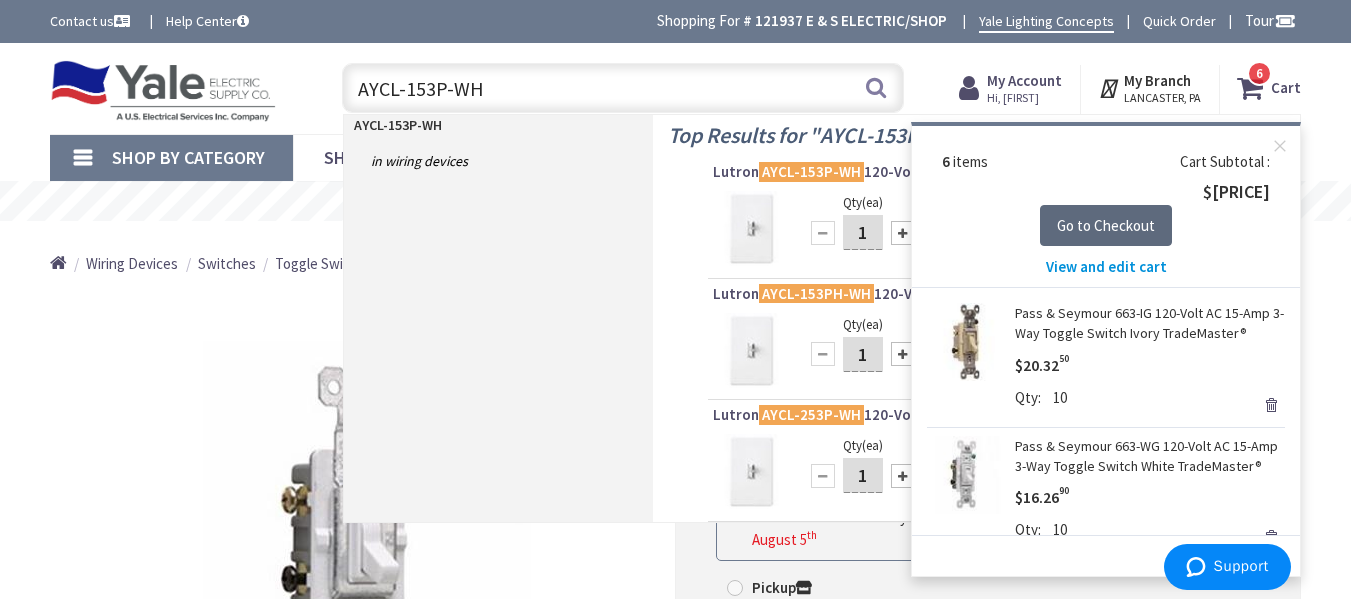 click on "Go to Checkout" at bounding box center [1106, 225] 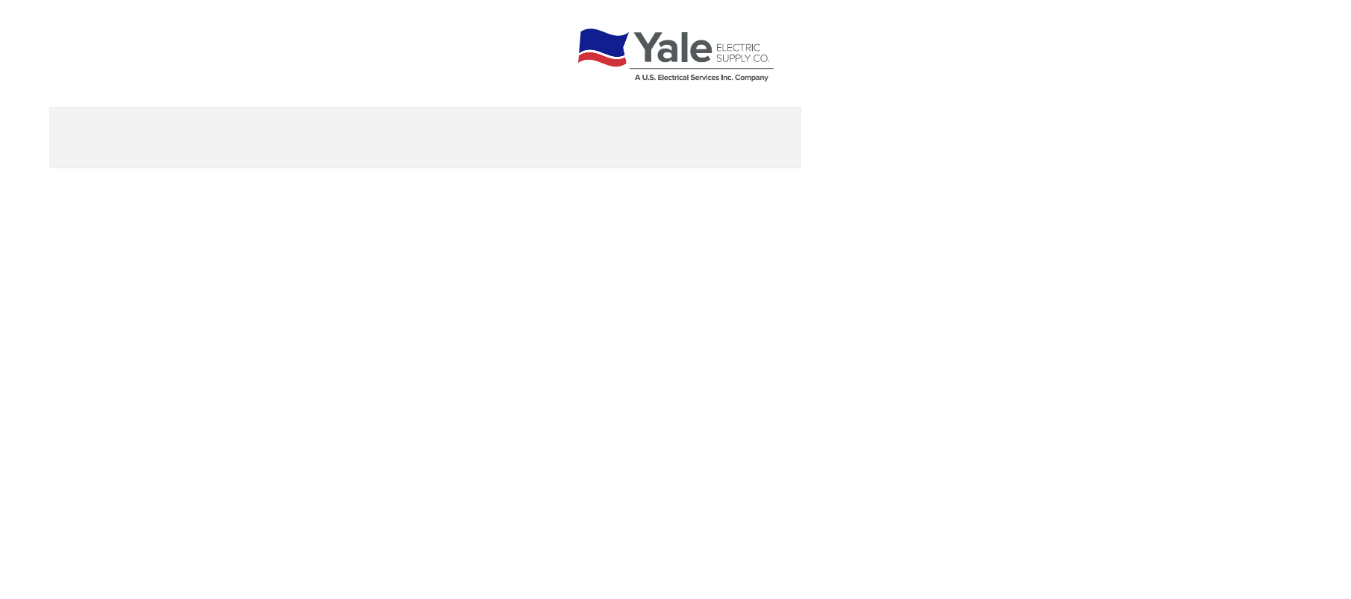 scroll, scrollTop: 0, scrollLeft: 0, axis: both 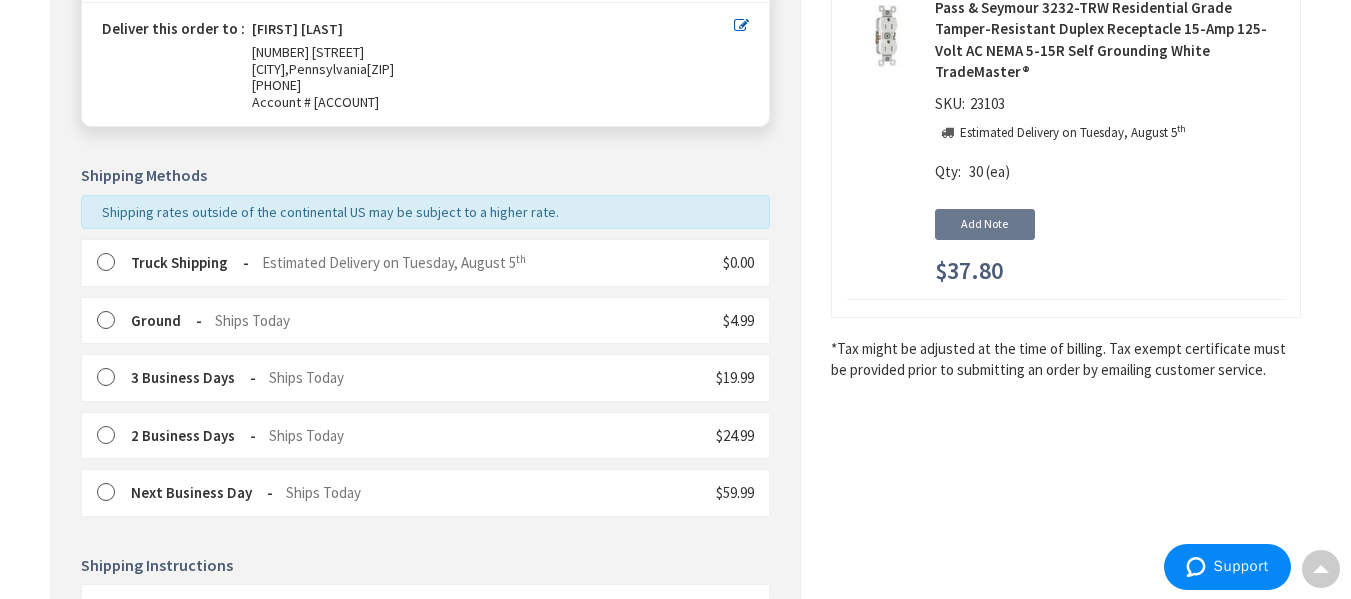 click at bounding box center (112, 263) 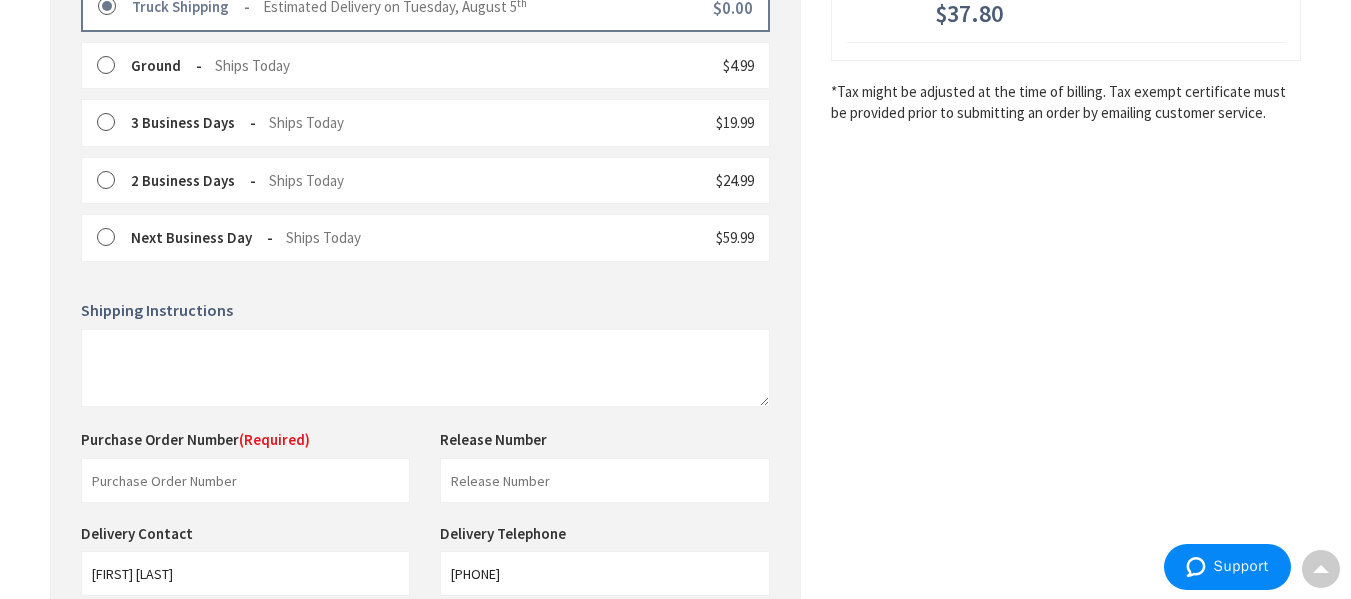 scroll, scrollTop: 600, scrollLeft: 0, axis: vertical 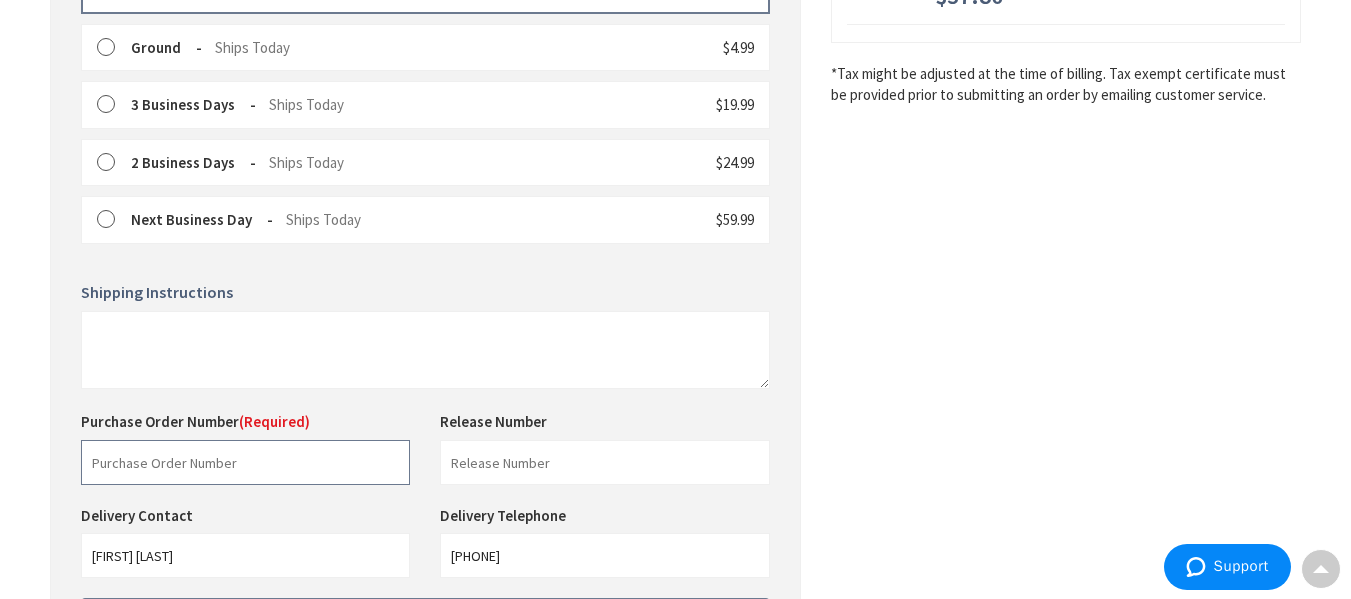 click at bounding box center [245, 462] 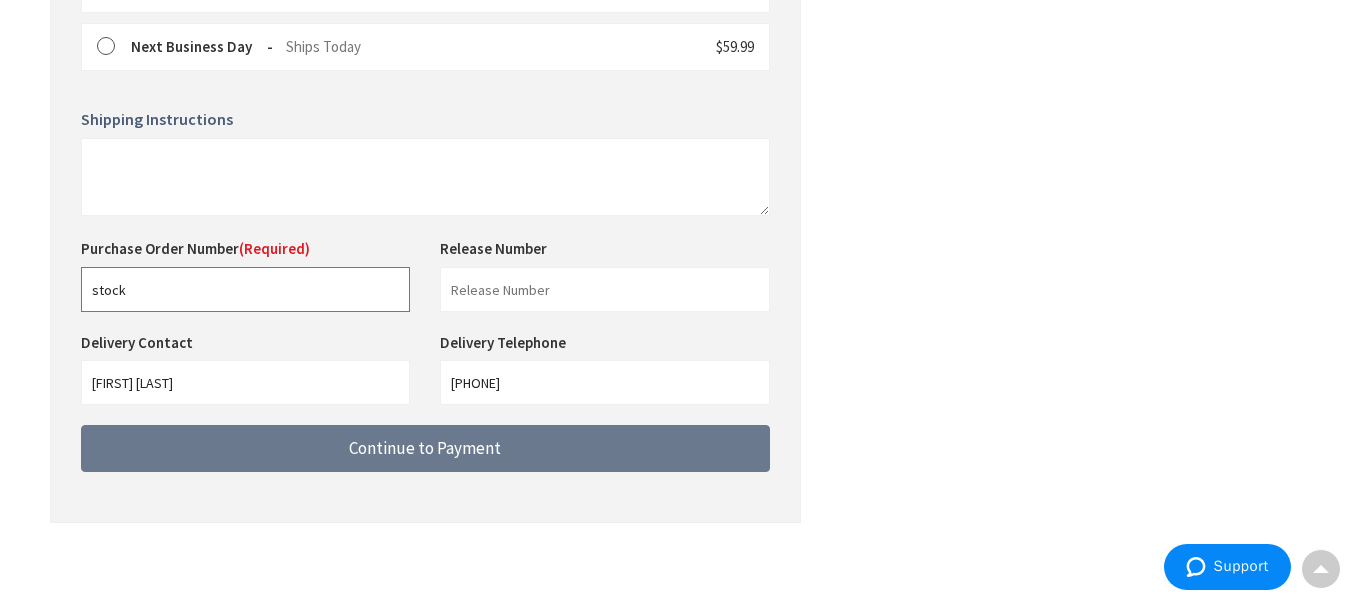scroll, scrollTop: 782, scrollLeft: 0, axis: vertical 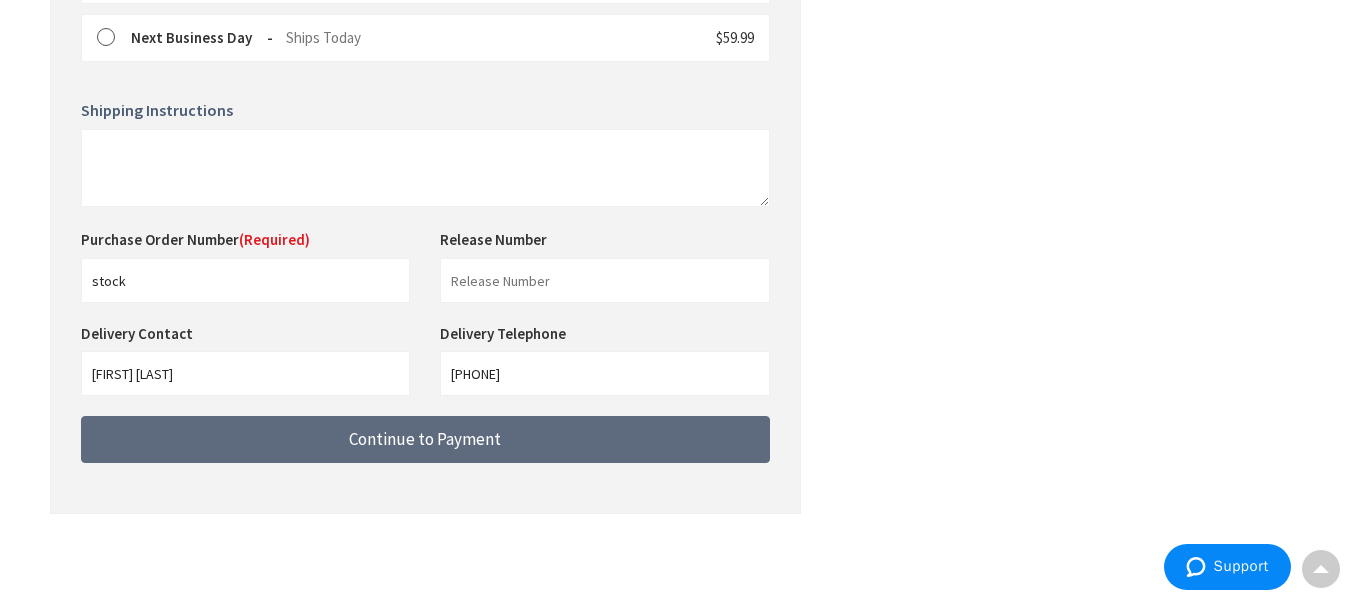 click on "Continue to Payment" at bounding box center (425, 439) 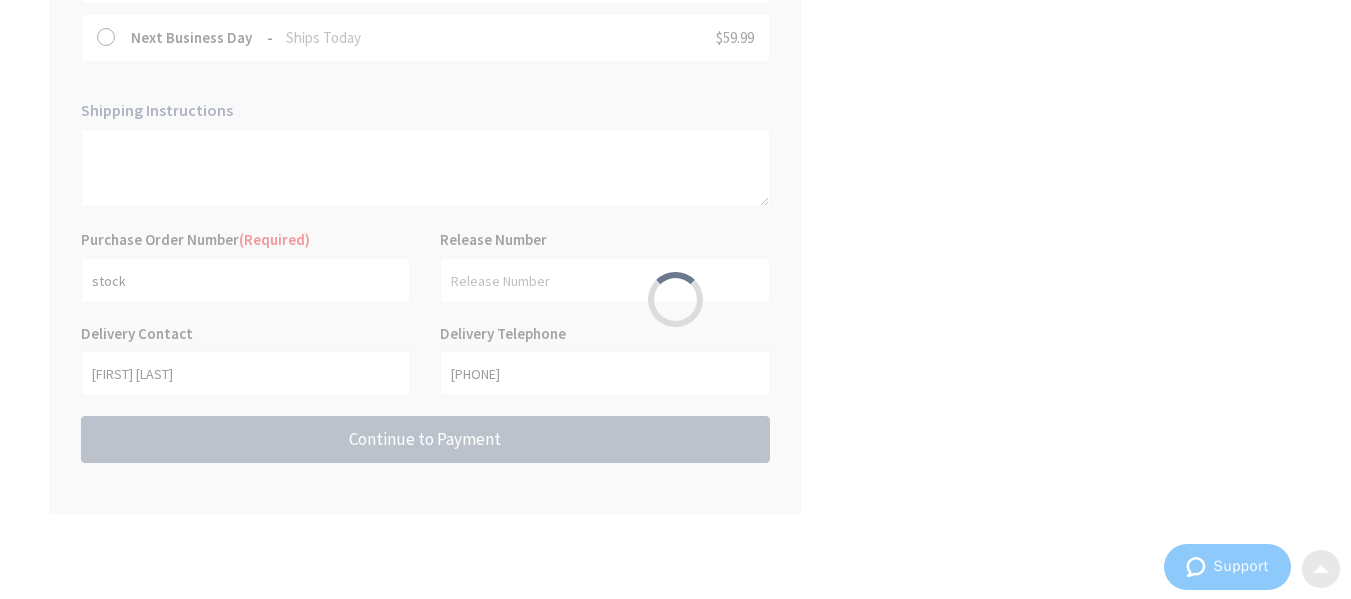 scroll, scrollTop: 0, scrollLeft: 0, axis: both 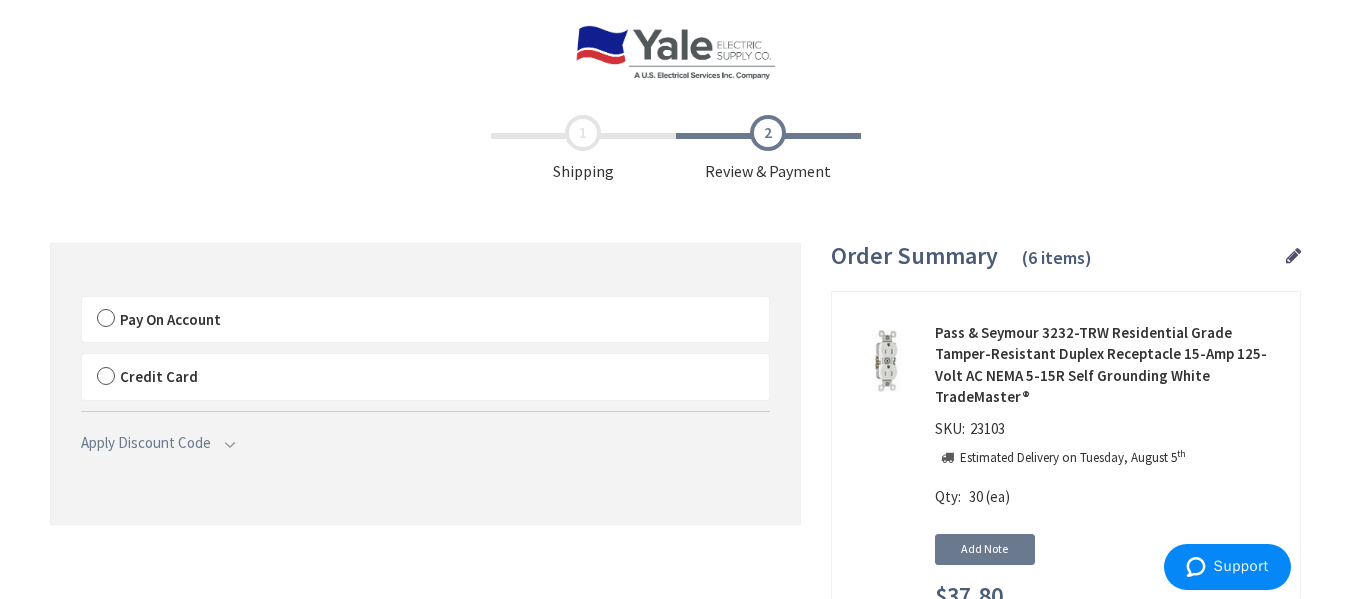 click on "Pay On Account" at bounding box center [425, 320] 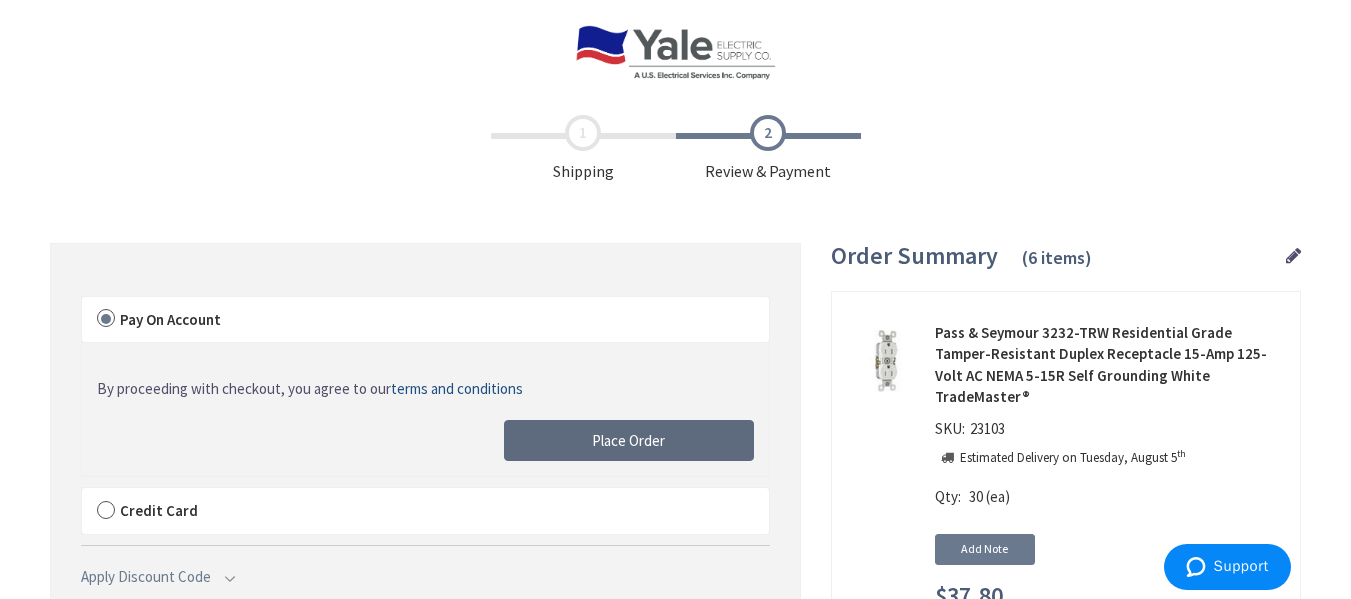 click on "Place Order" at bounding box center [628, 440] 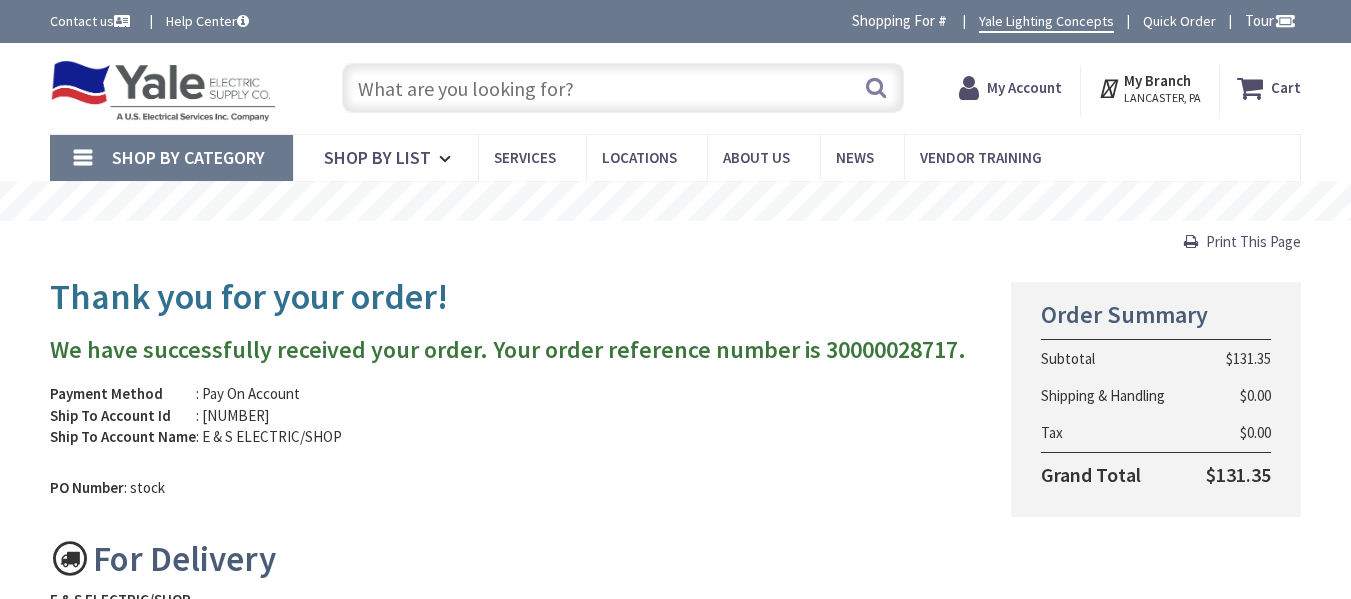 scroll, scrollTop: 0, scrollLeft: 0, axis: both 